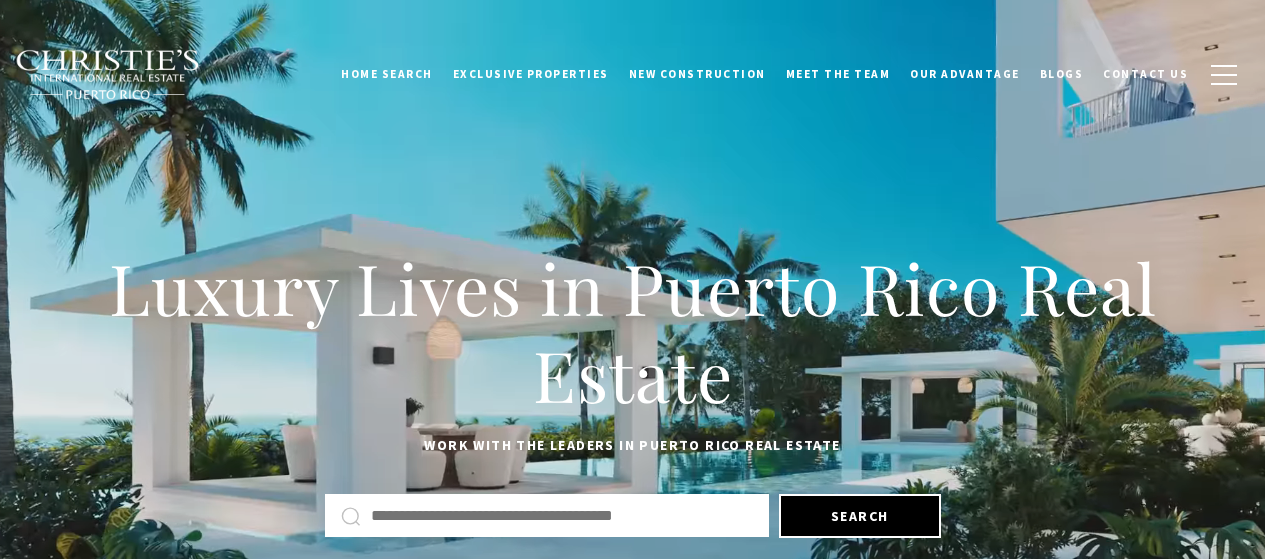 scroll, scrollTop: 0, scrollLeft: 0, axis: both 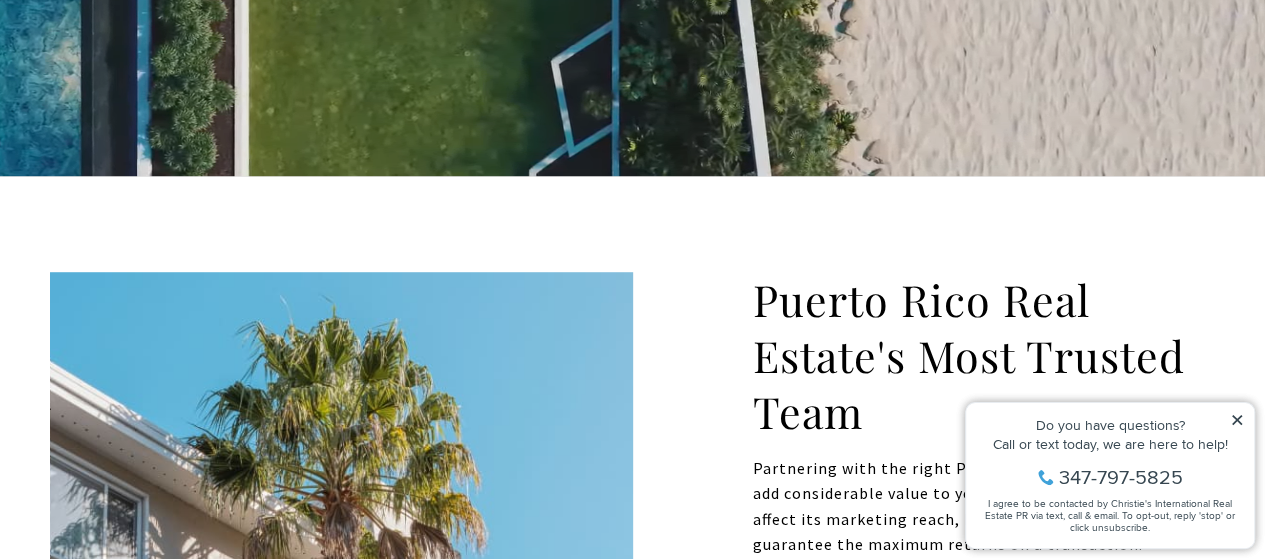 click 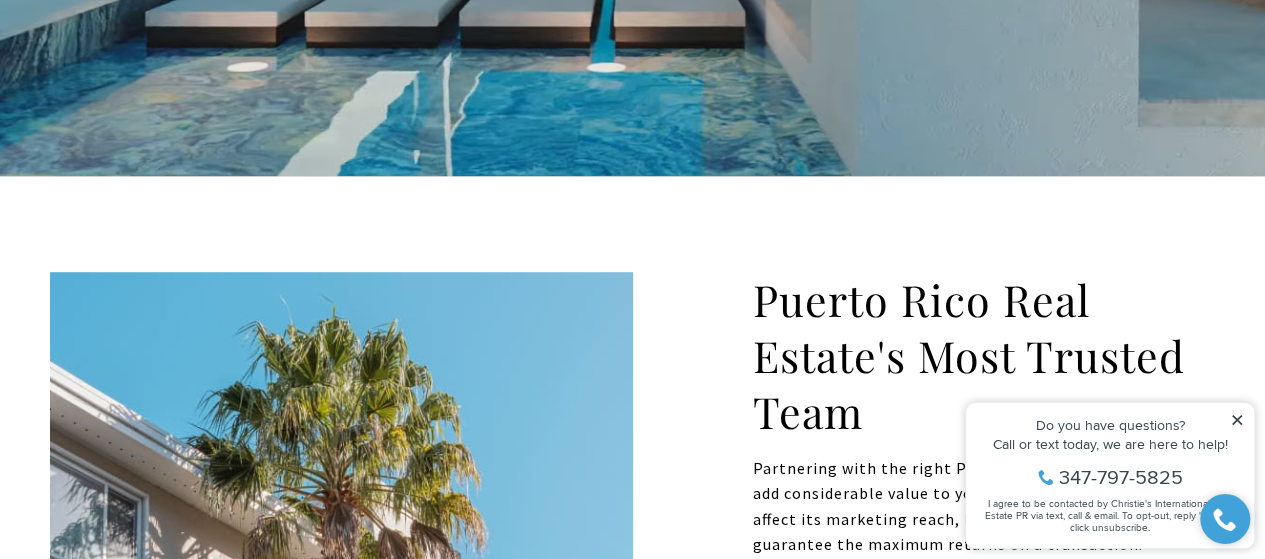 click 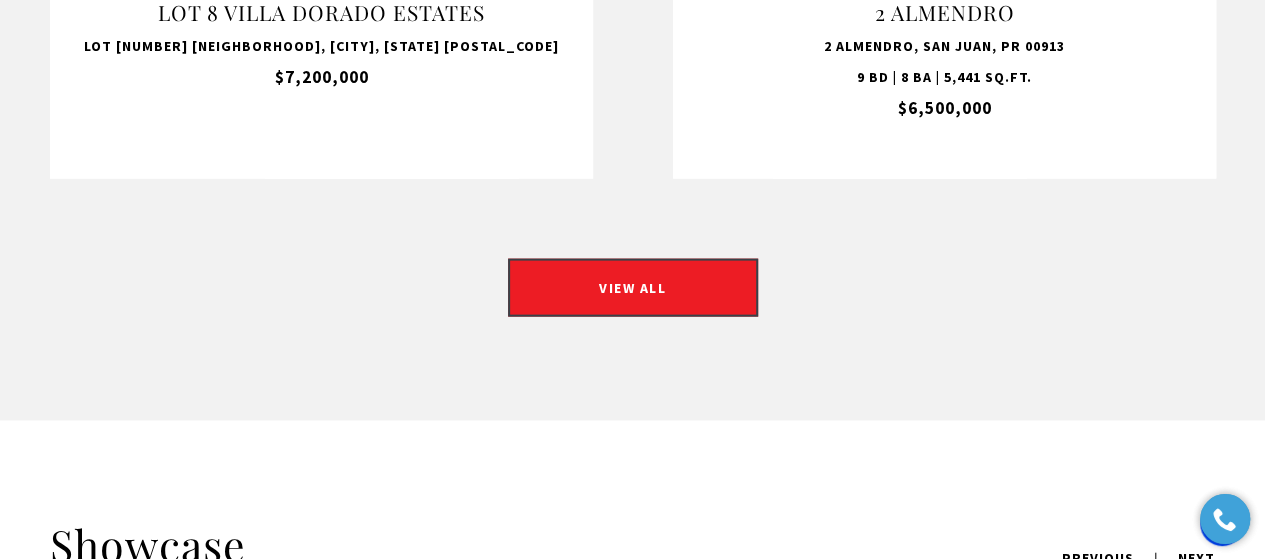scroll, scrollTop: 2101, scrollLeft: 0, axis: vertical 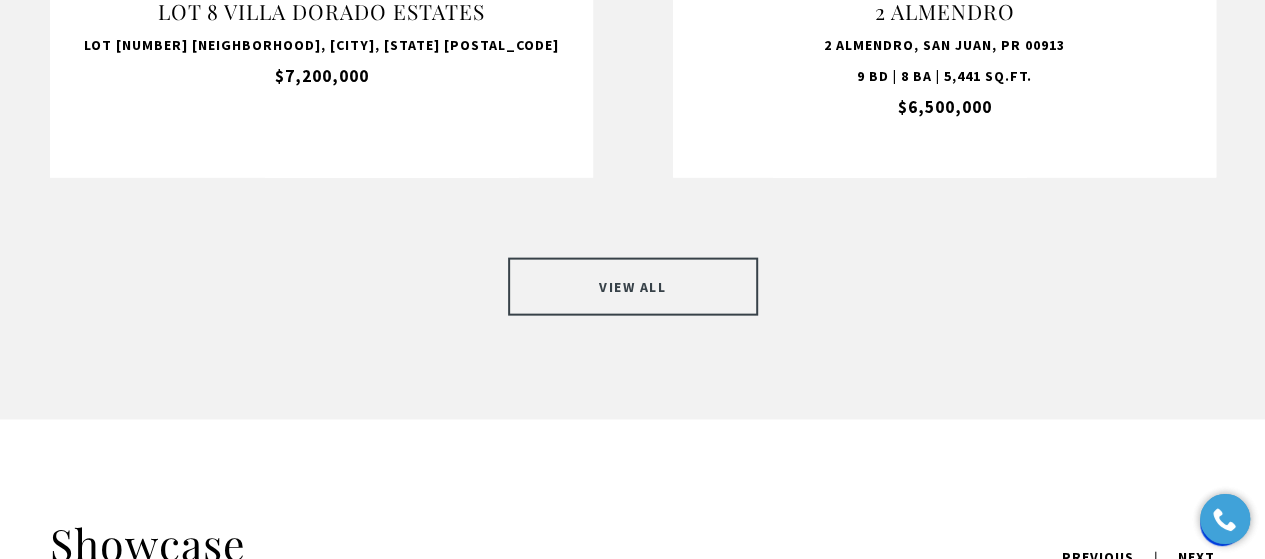 click on "VIEW ALL" at bounding box center [633, 287] 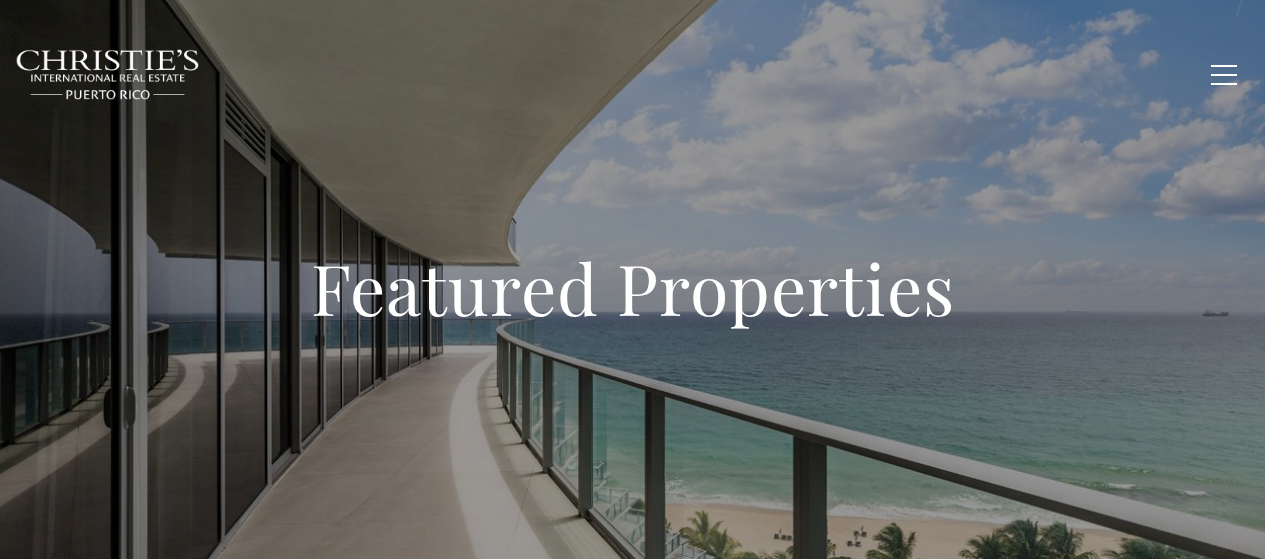 type on "**********" 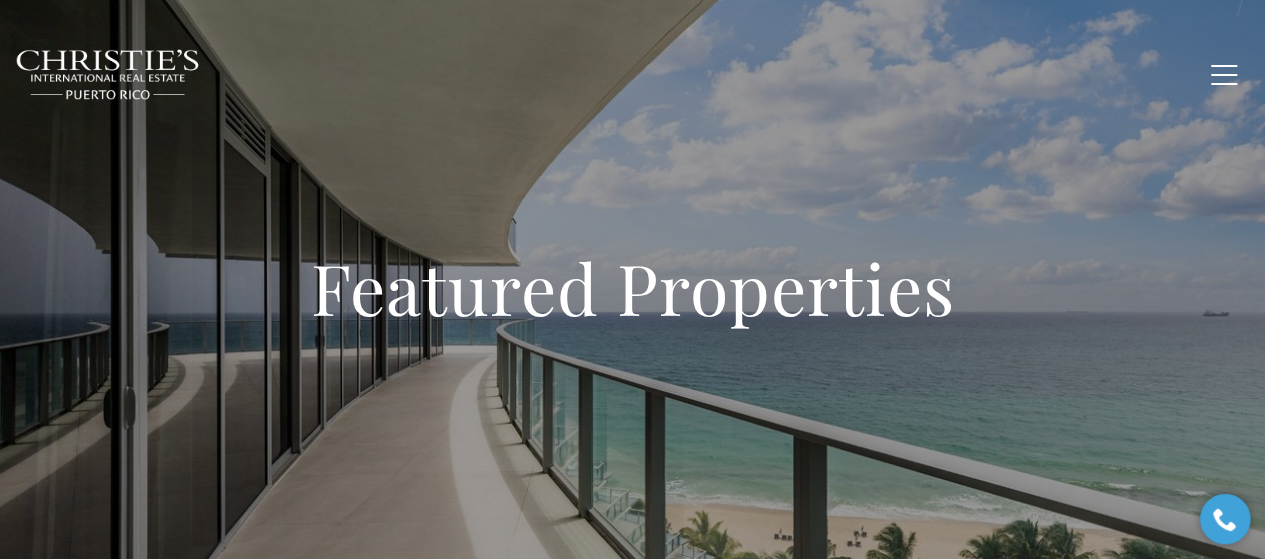 scroll, scrollTop: 0, scrollLeft: 0, axis: both 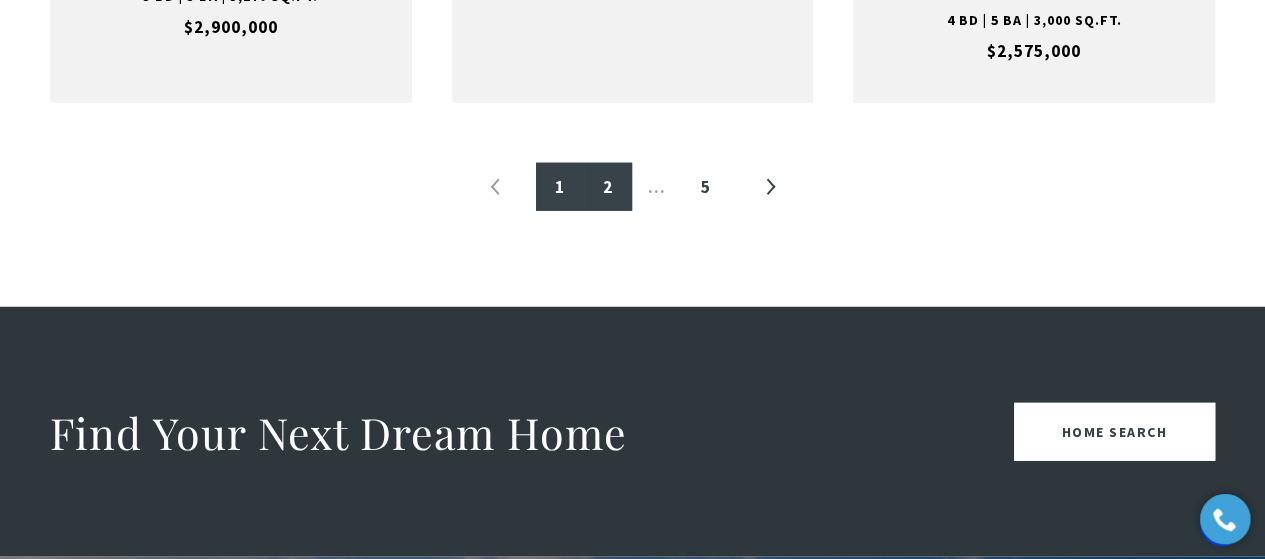 click on "2" at bounding box center [608, 187] 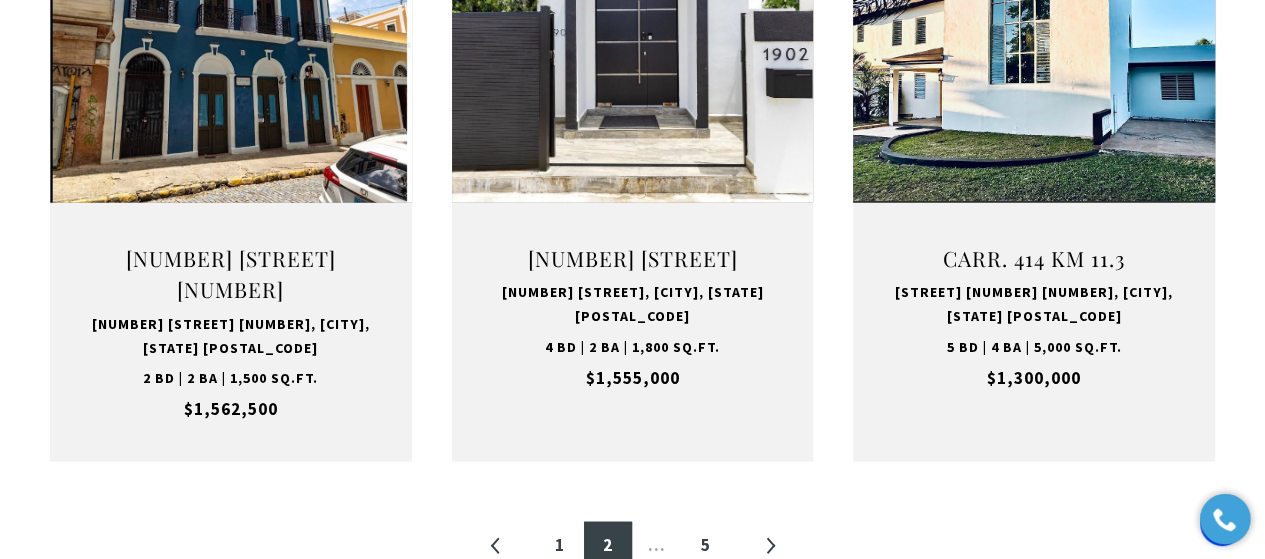 scroll, scrollTop: 2215, scrollLeft: 0, axis: vertical 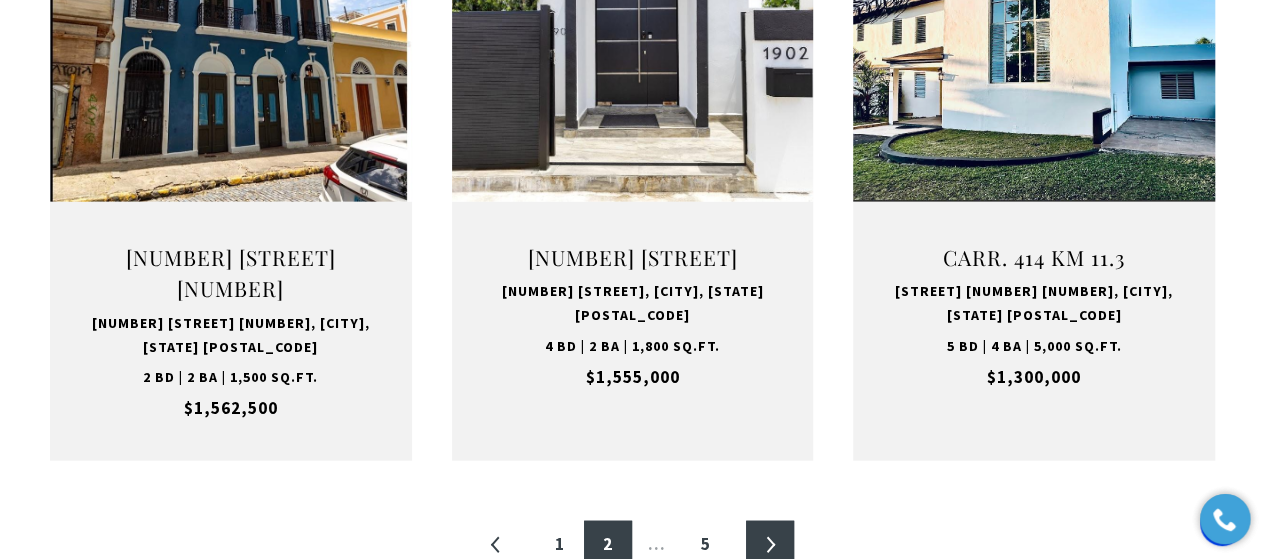 click on "»" at bounding box center [770, 545] 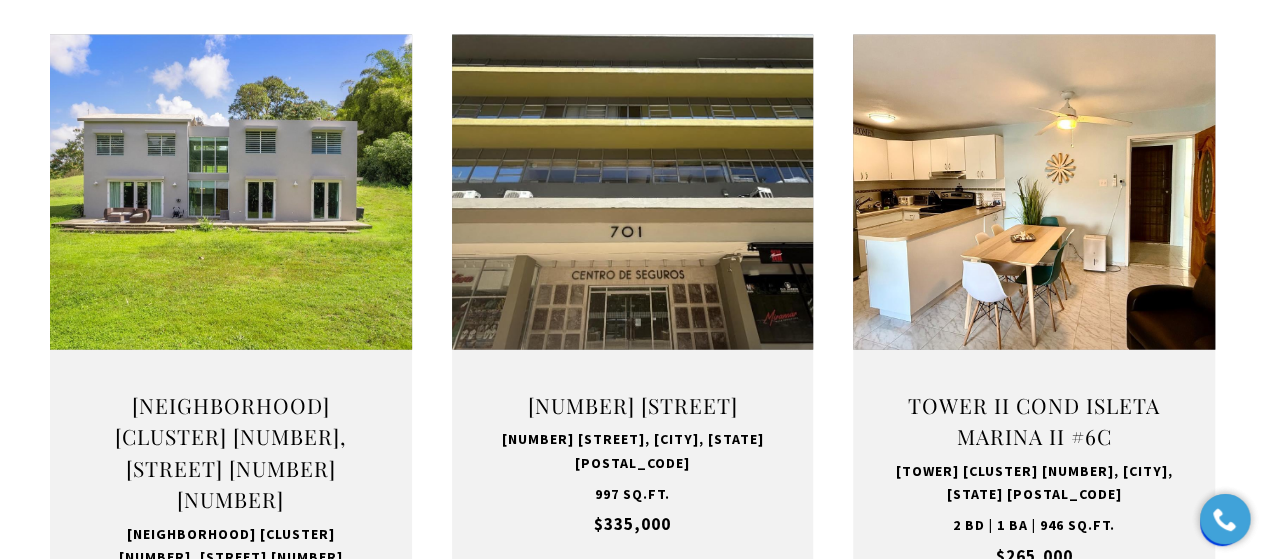 scroll, scrollTop: 2088, scrollLeft: 0, axis: vertical 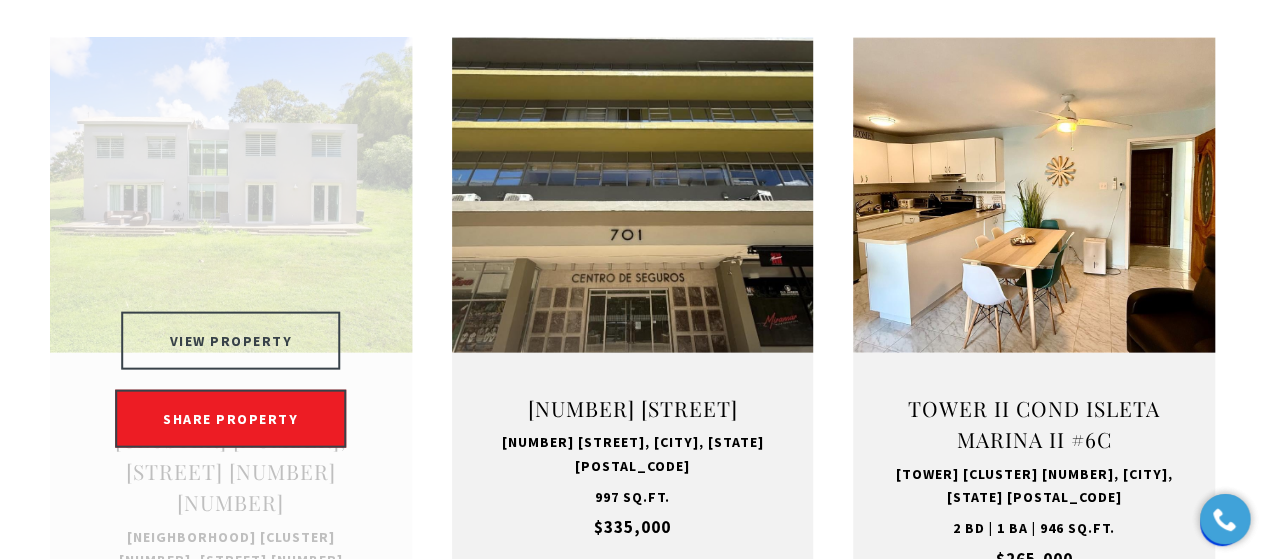 click on "VIEW PROPERTY" at bounding box center [231, 341] 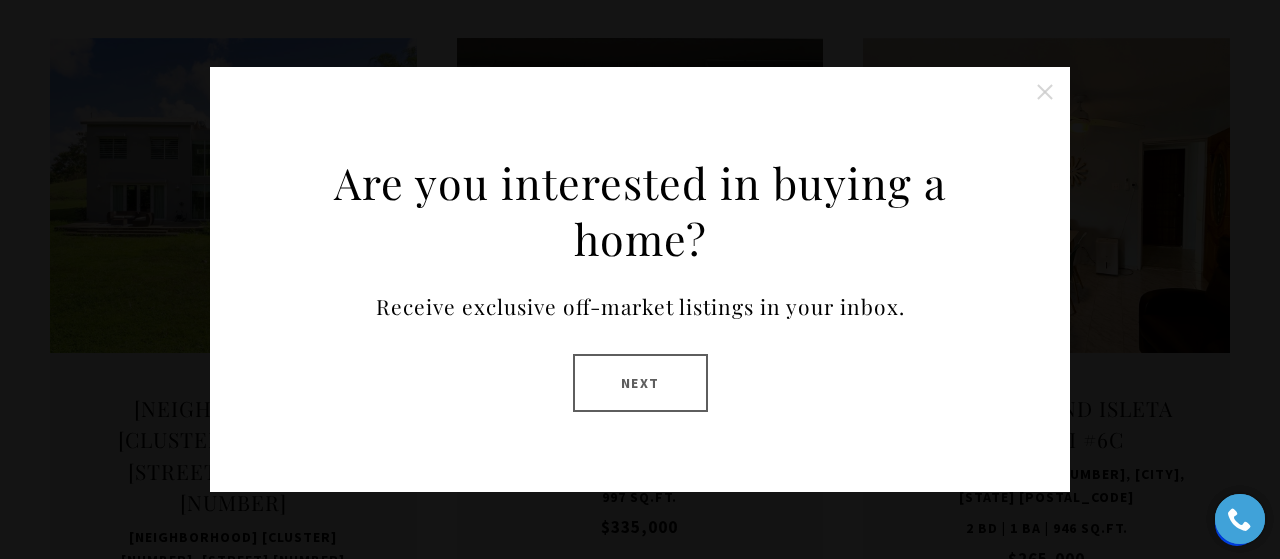 click at bounding box center [1045, 92] 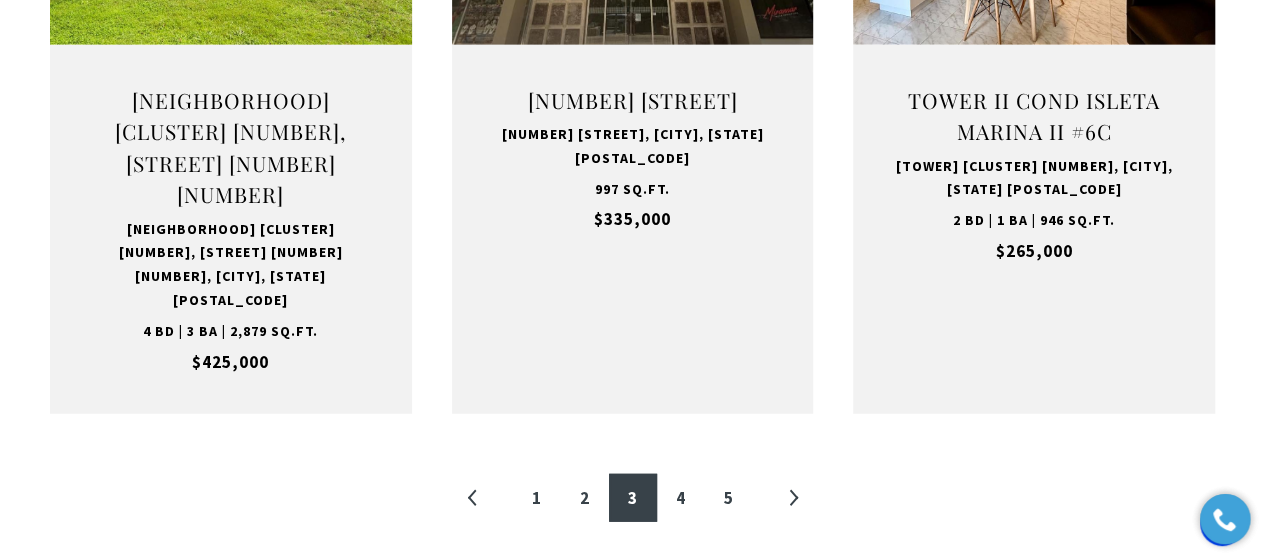 scroll, scrollTop: 2378, scrollLeft: 0, axis: vertical 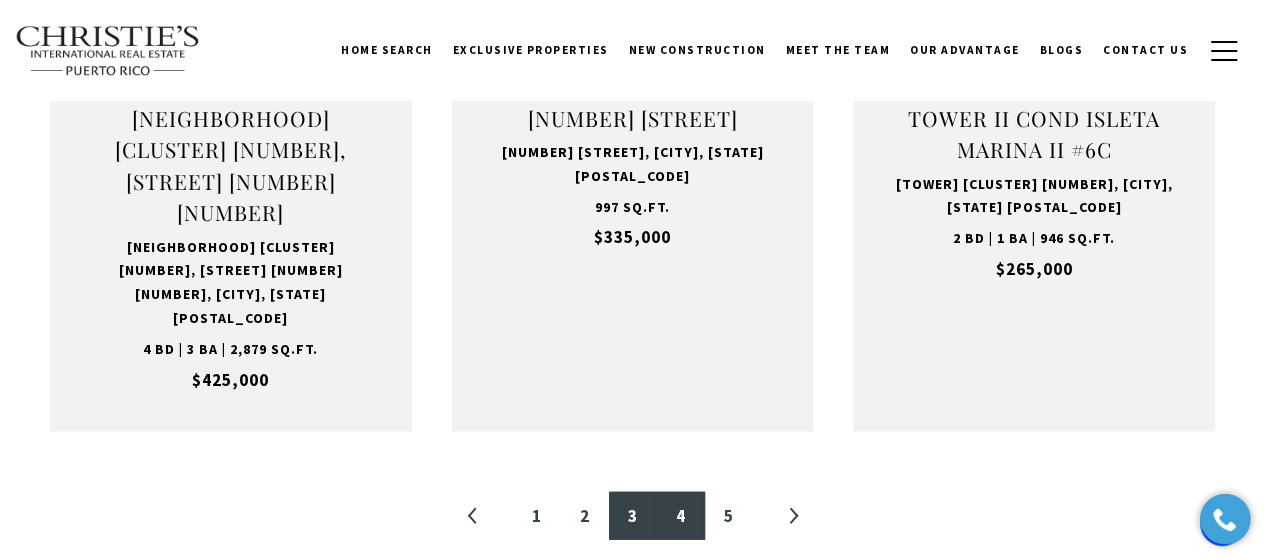 click on "4" at bounding box center [681, 516] 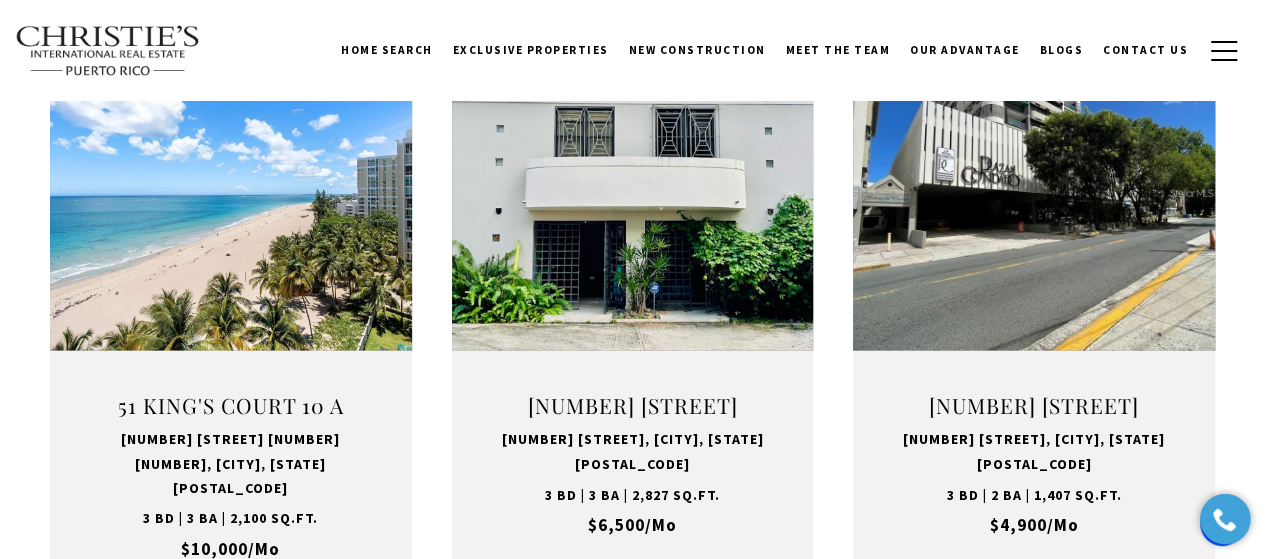 scroll, scrollTop: 1436, scrollLeft: 0, axis: vertical 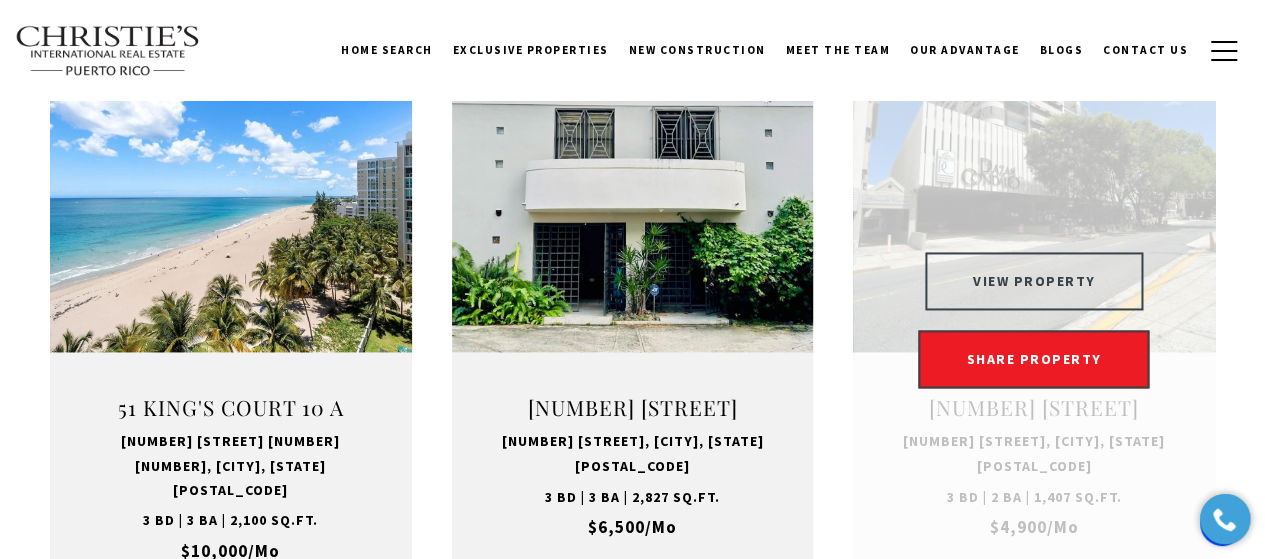 click on "VIEW PROPERTY" at bounding box center (1034, 281) 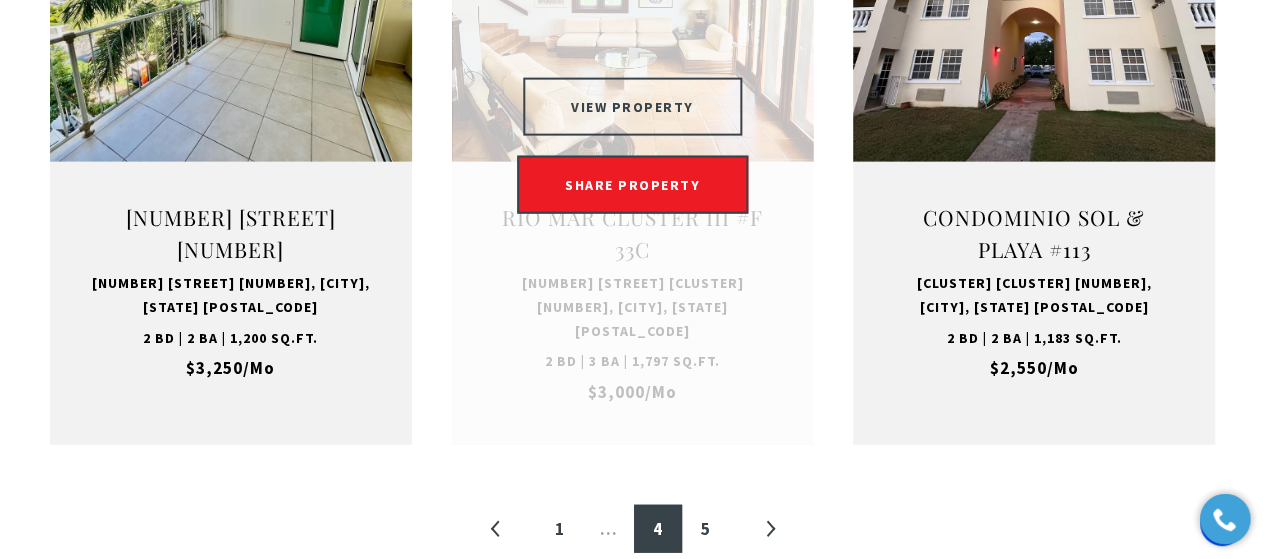 scroll, scrollTop: 2248, scrollLeft: 0, axis: vertical 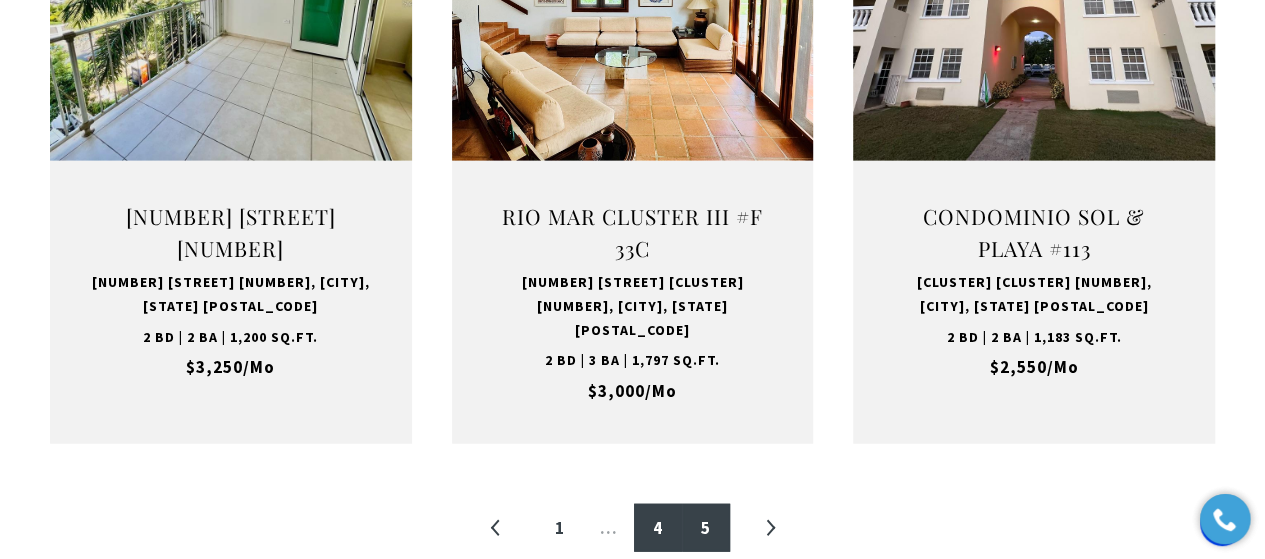 click on "5" at bounding box center (706, 528) 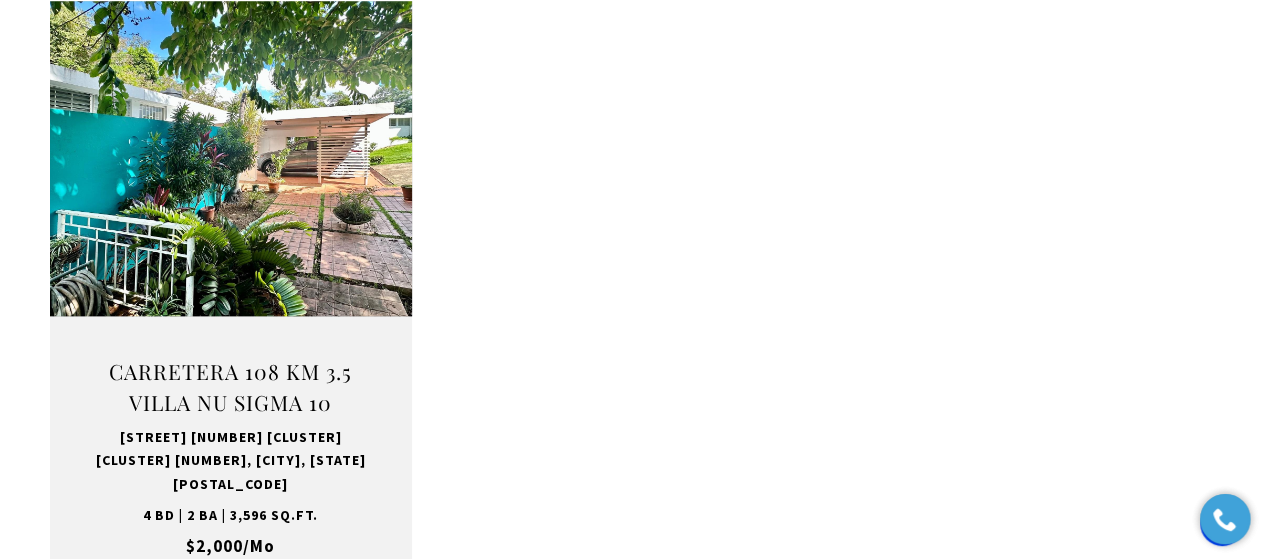 scroll, scrollTop: 823, scrollLeft: 0, axis: vertical 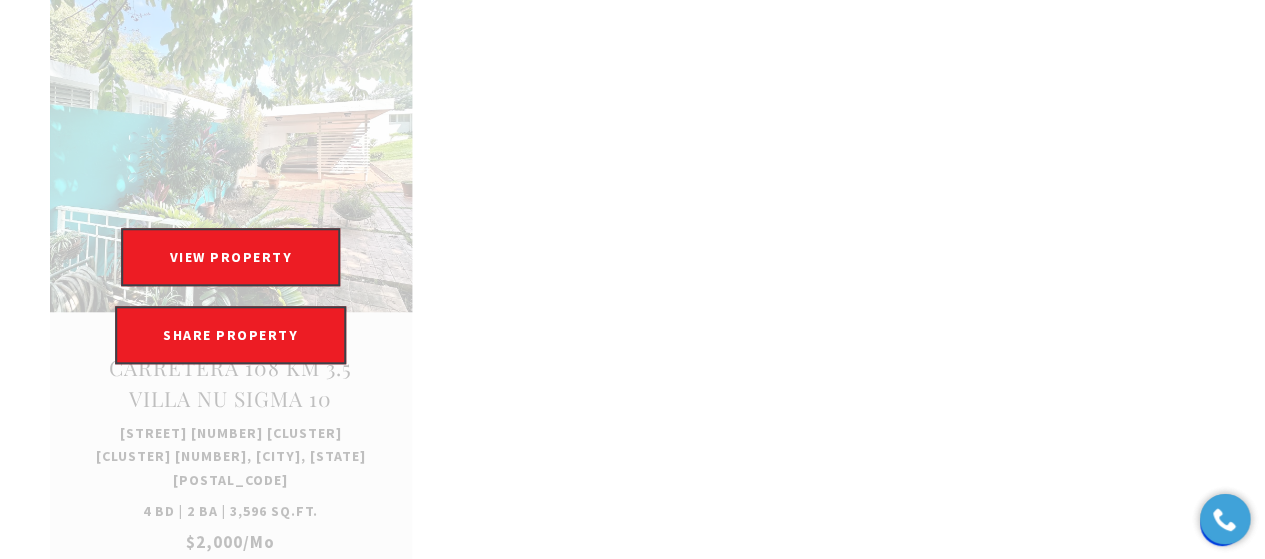click at bounding box center [231, 296] 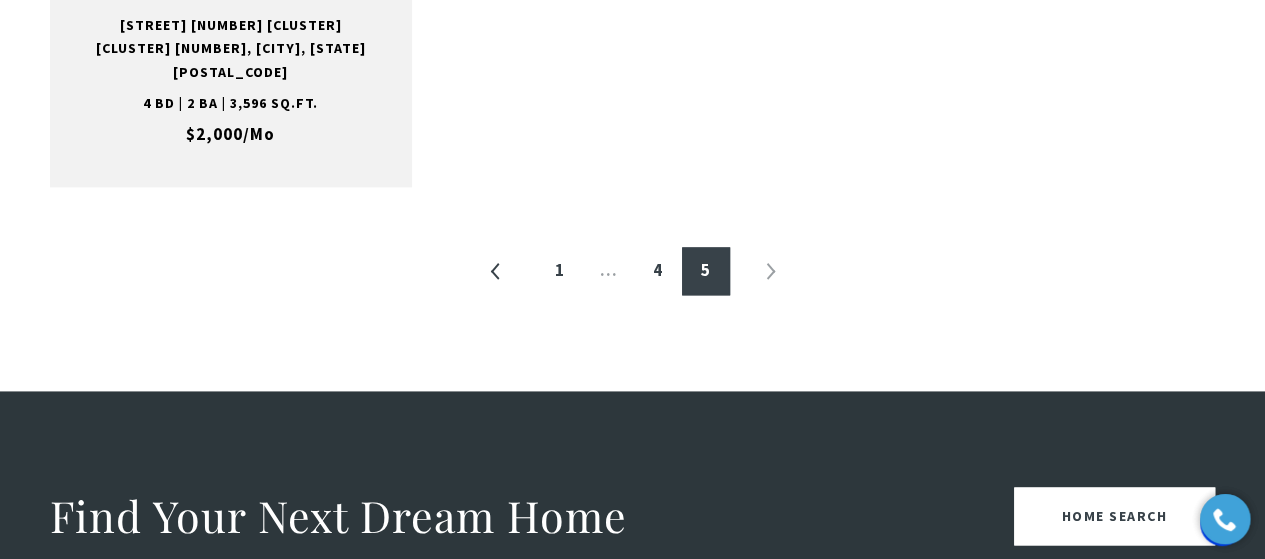scroll, scrollTop: 1218, scrollLeft: 0, axis: vertical 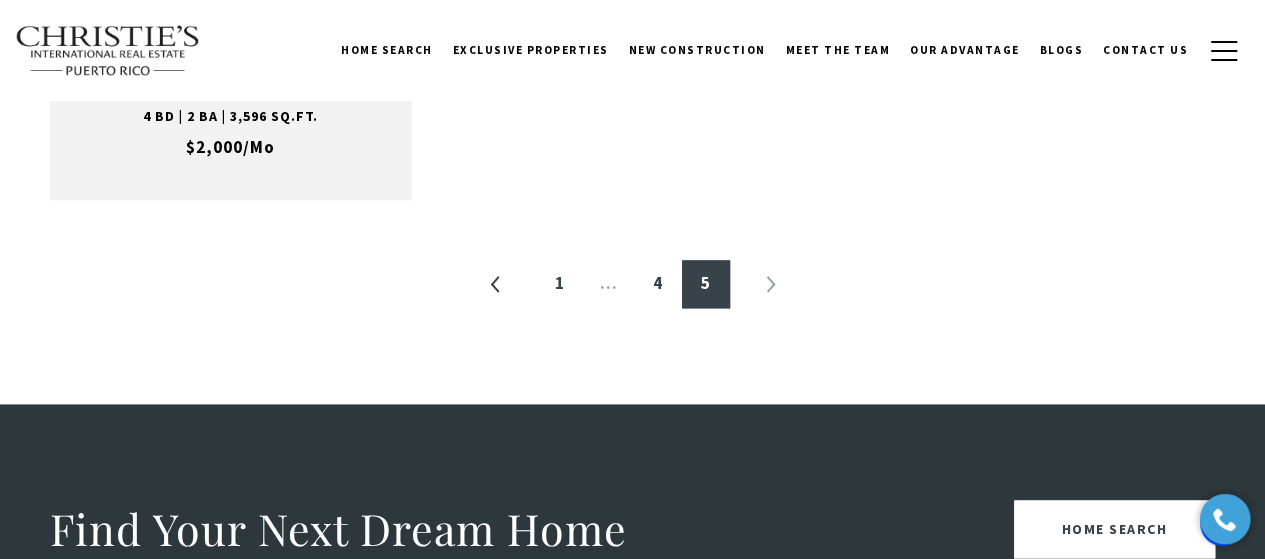 click on "»" at bounding box center [770, 284] 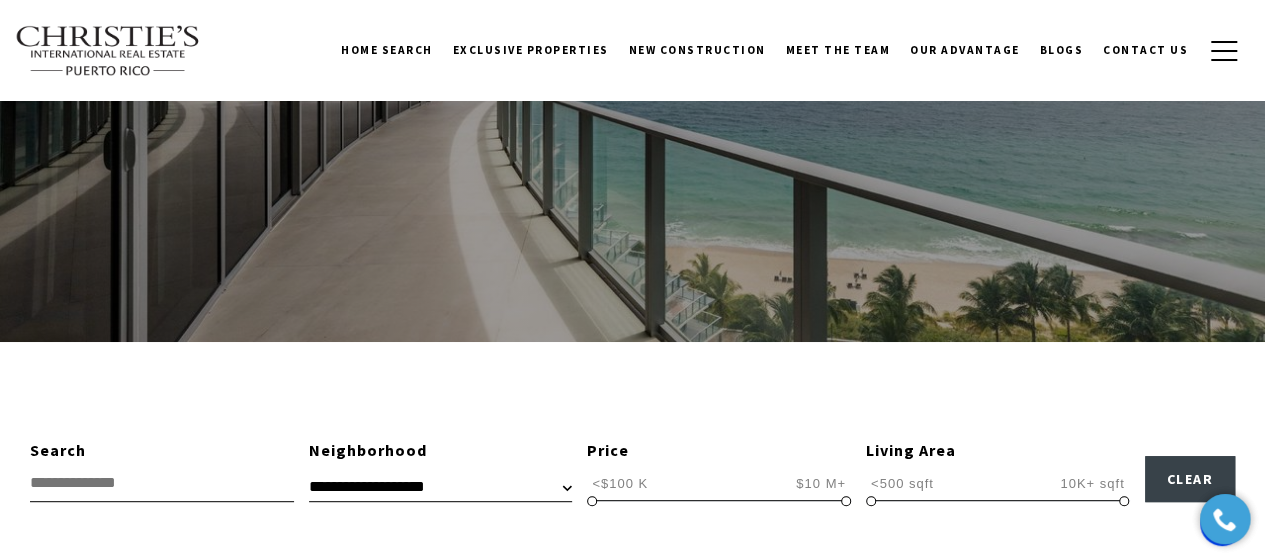 scroll, scrollTop: 0, scrollLeft: 0, axis: both 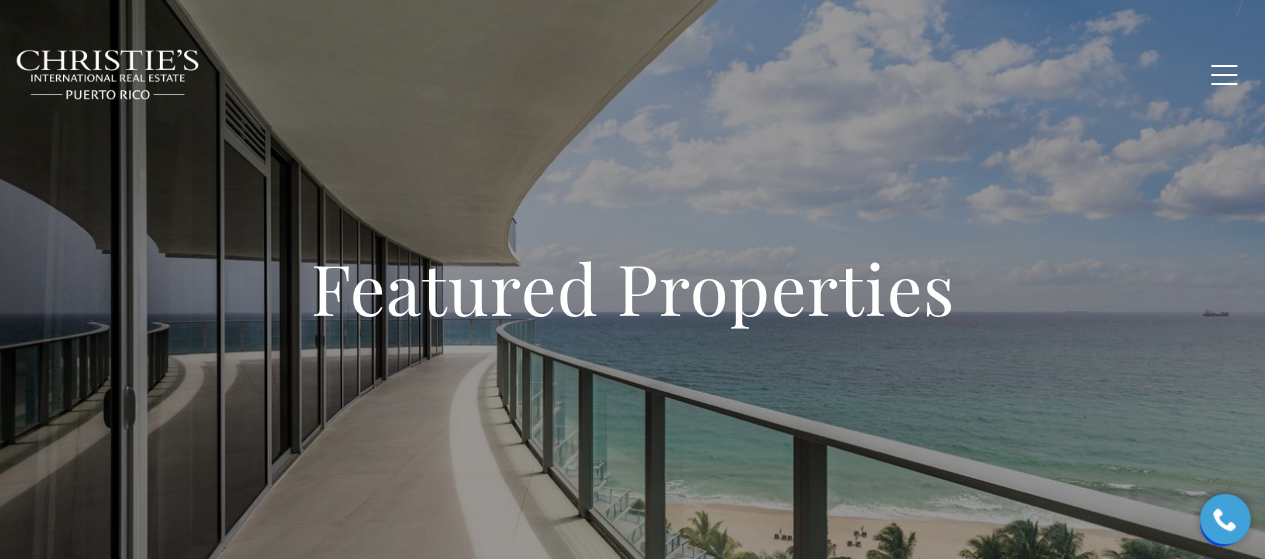 click on "New Construction" at bounding box center [697, 74] 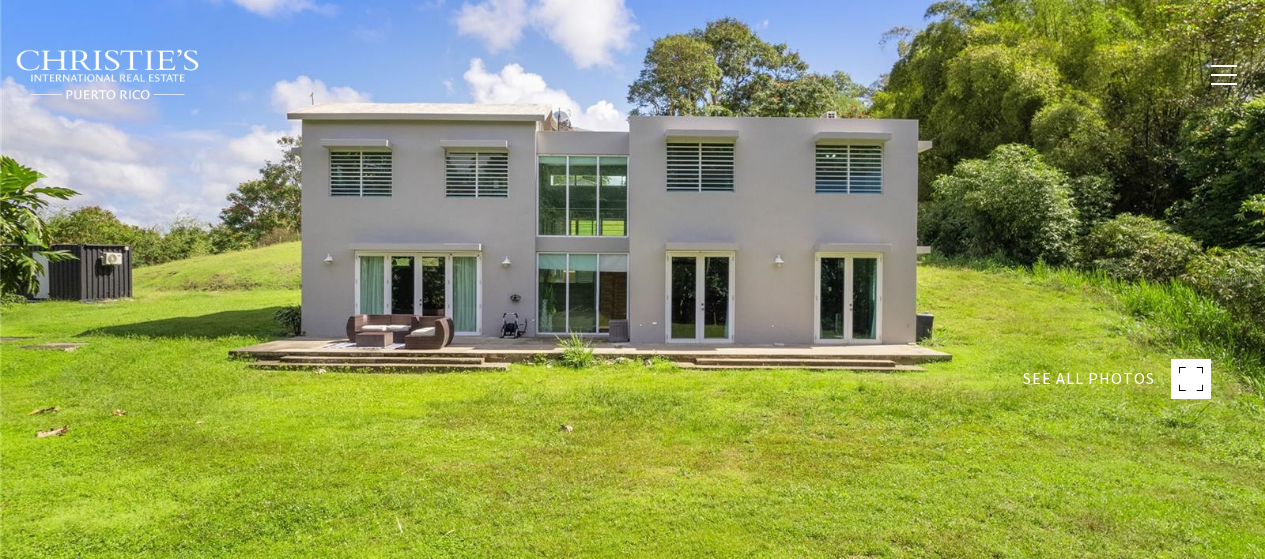 type on "********" 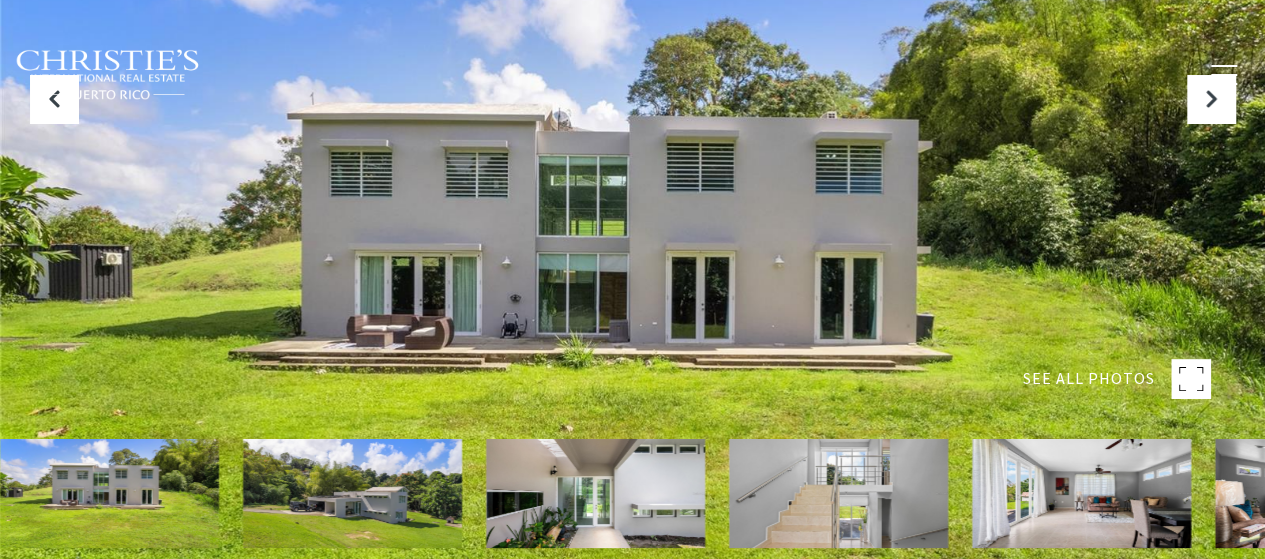 scroll, scrollTop: 0, scrollLeft: 0, axis: both 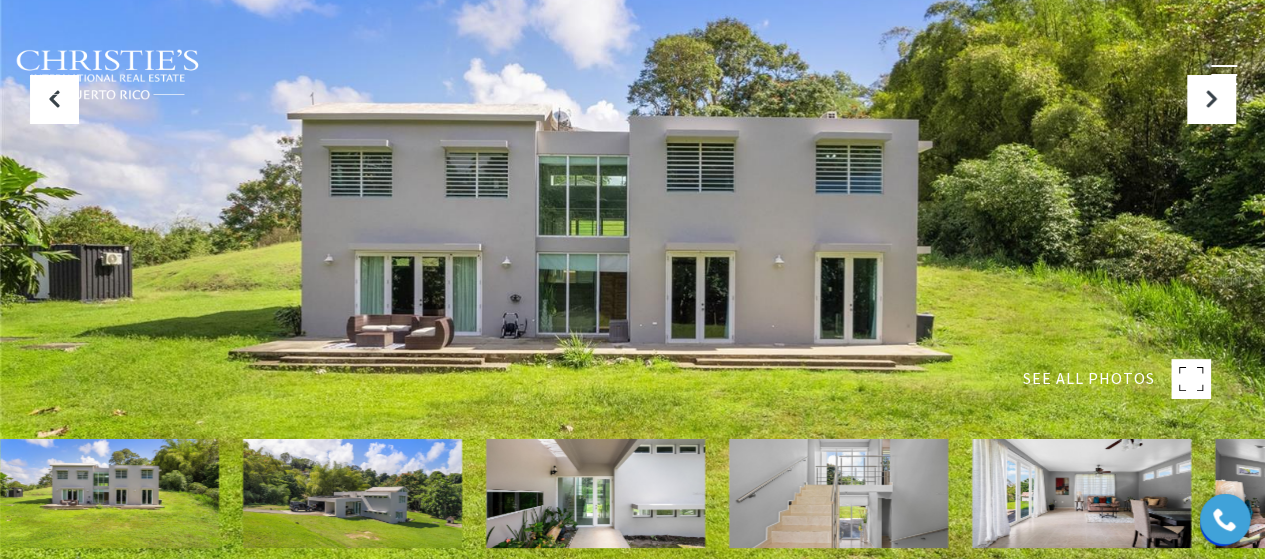 click at bounding box center (352, 493) 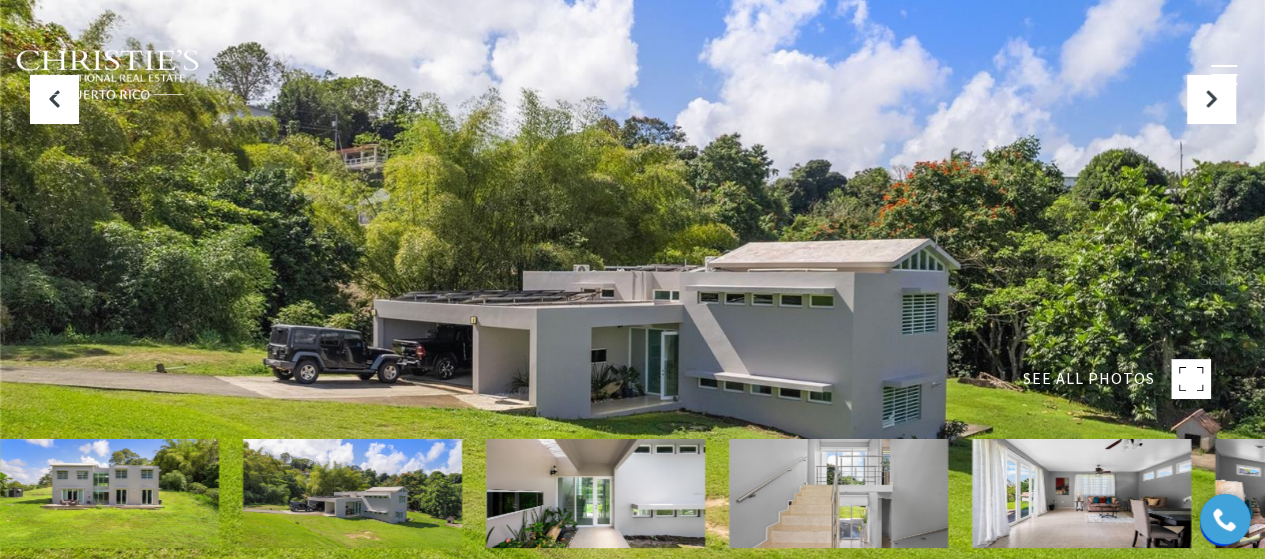 click at bounding box center [595, 493] 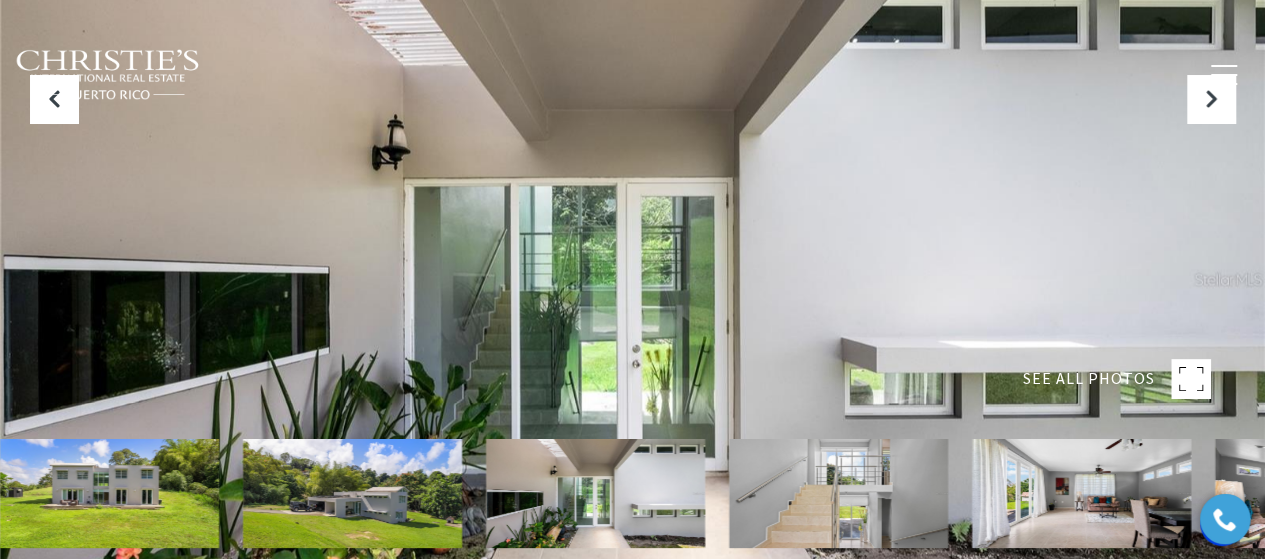 click at bounding box center [838, 493] 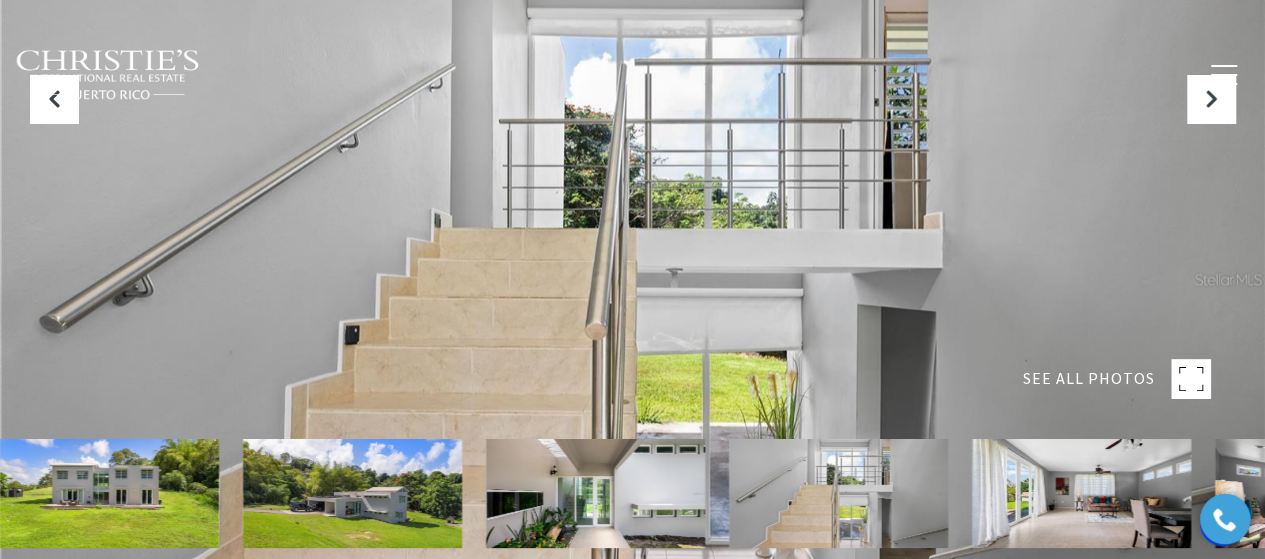click at bounding box center (1081, 493) 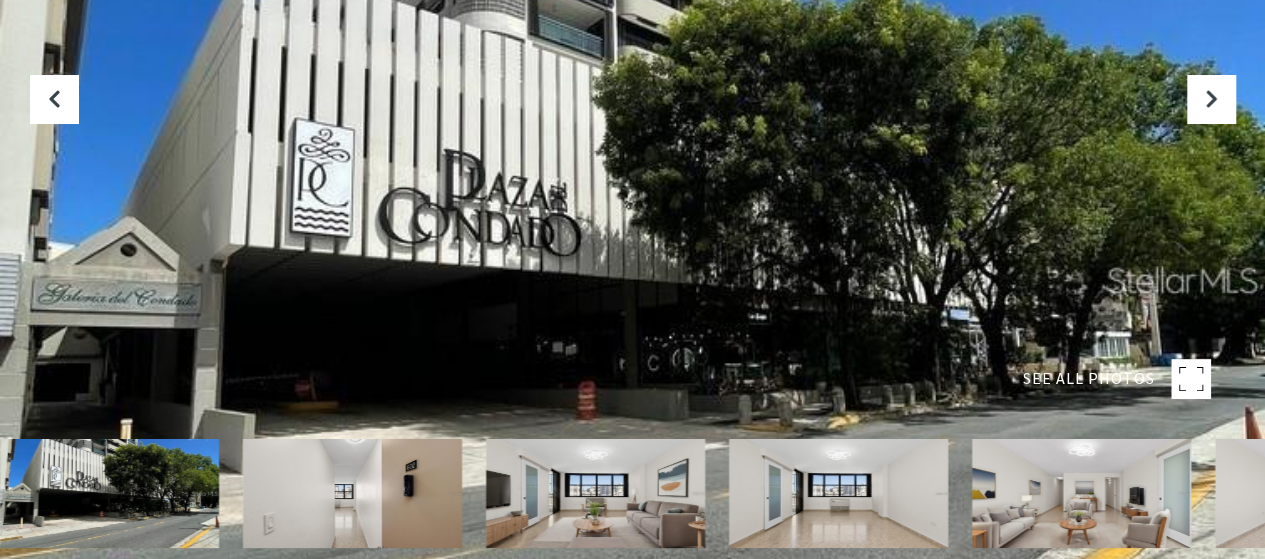 scroll, scrollTop: 393, scrollLeft: 0, axis: vertical 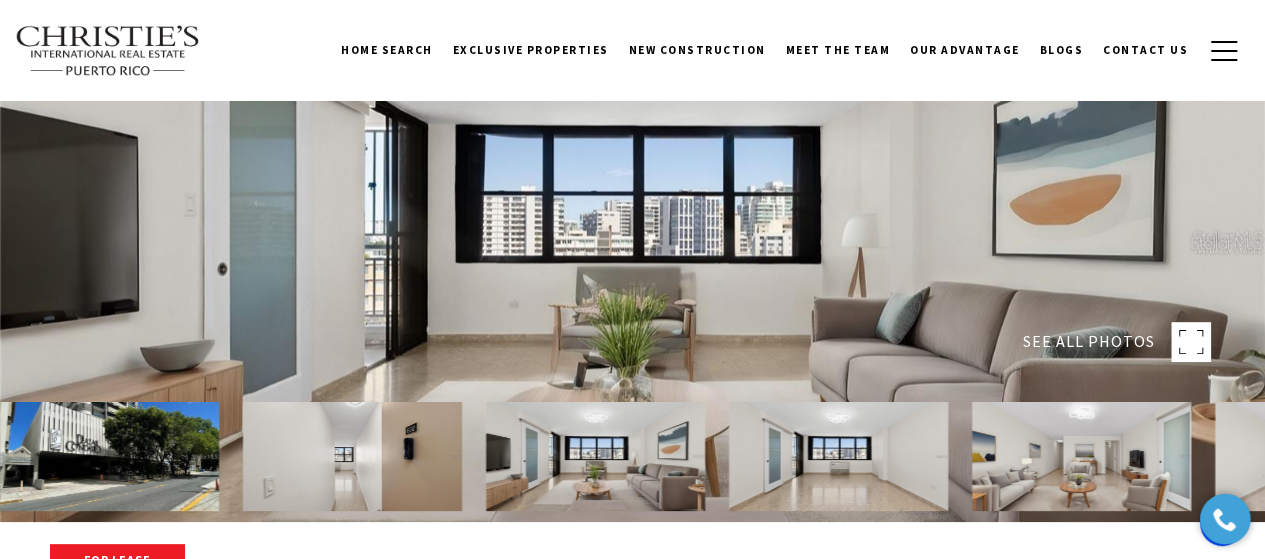 click at bounding box center (352, 456) 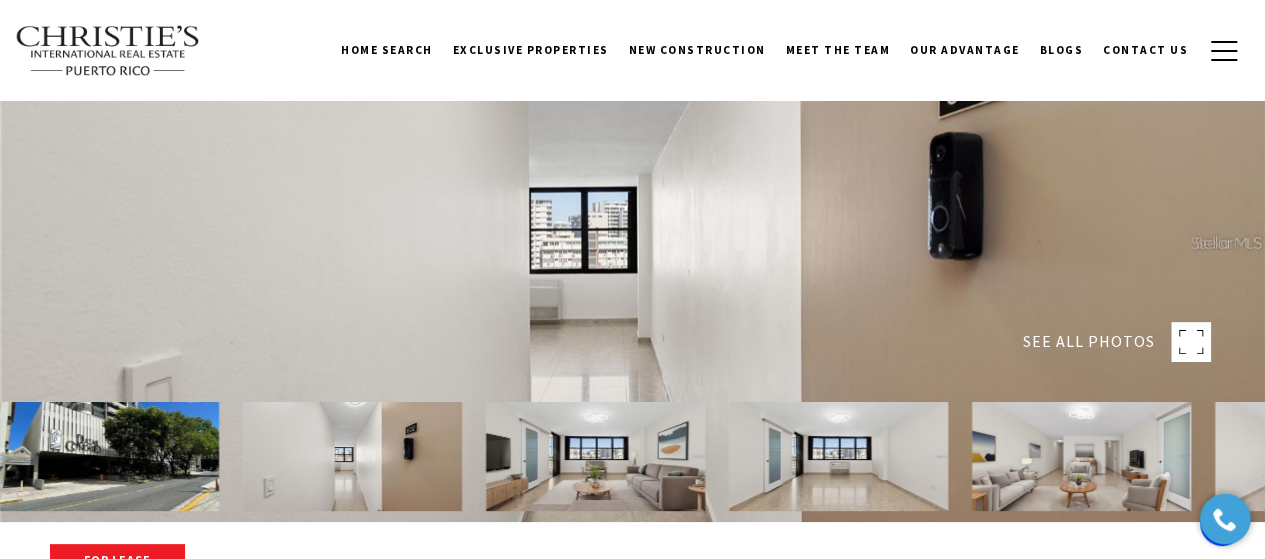 click at bounding box center (595, 456) 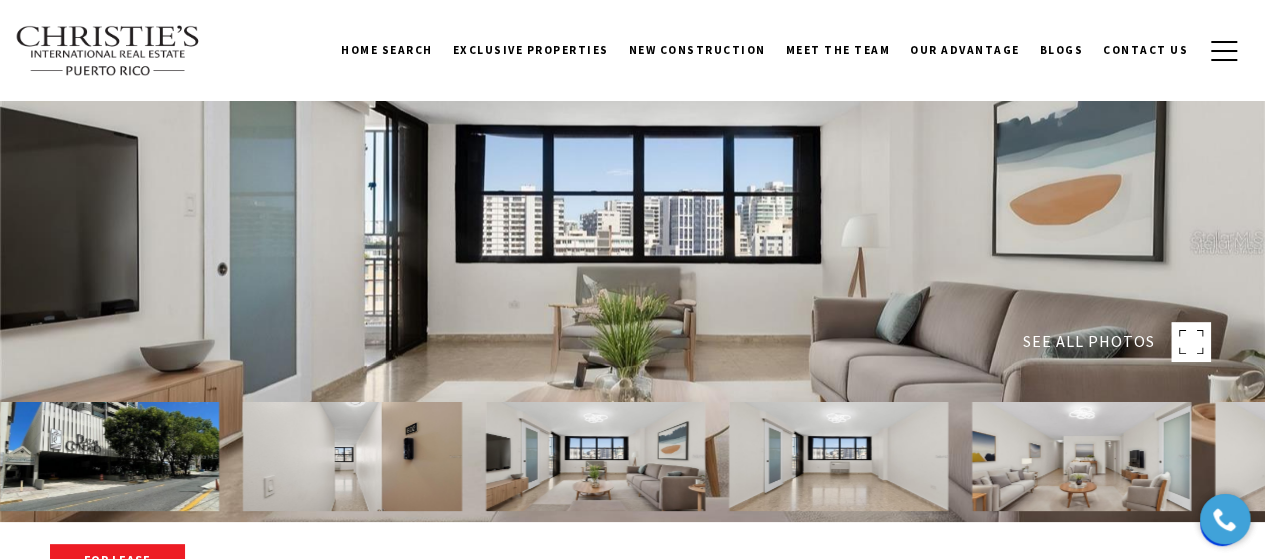 click at bounding box center [838, 456] 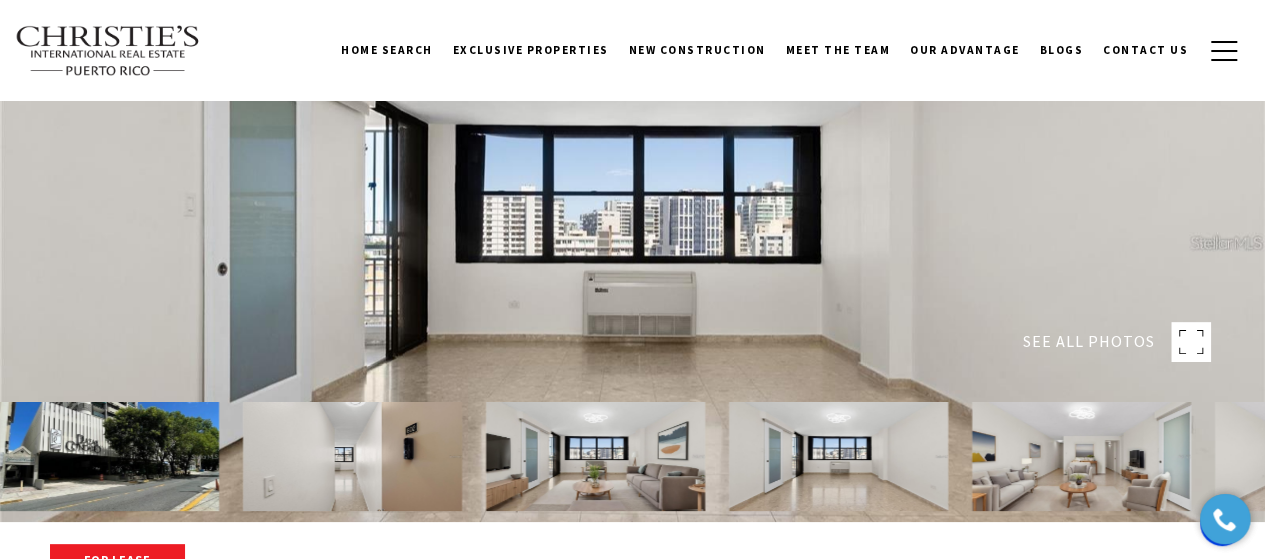 click at bounding box center [838, 456] 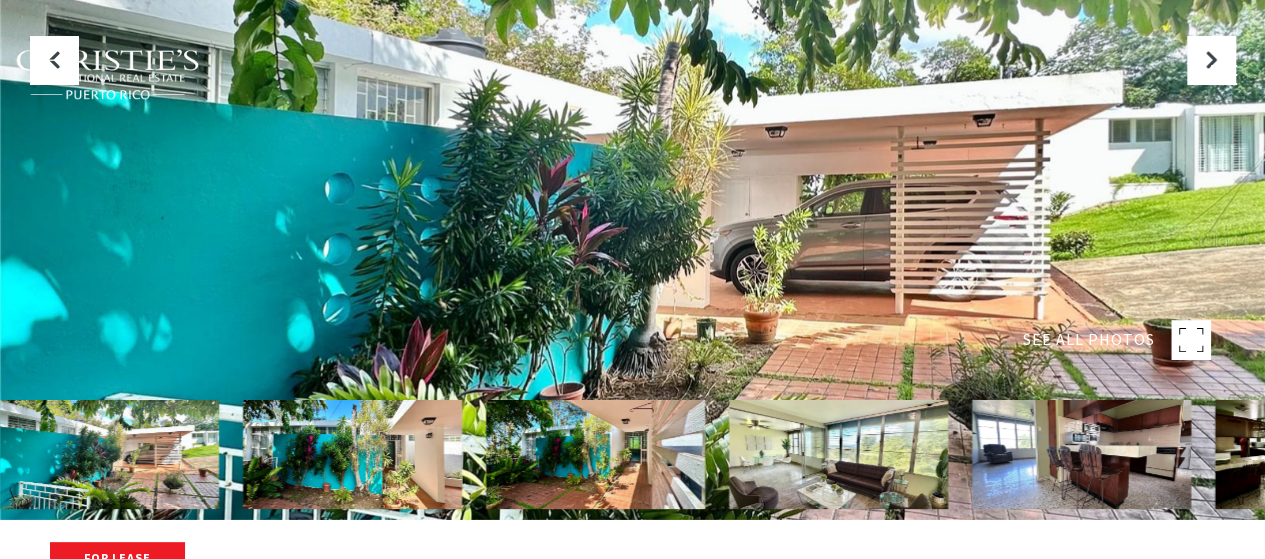 scroll, scrollTop: 91, scrollLeft: 0, axis: vertical 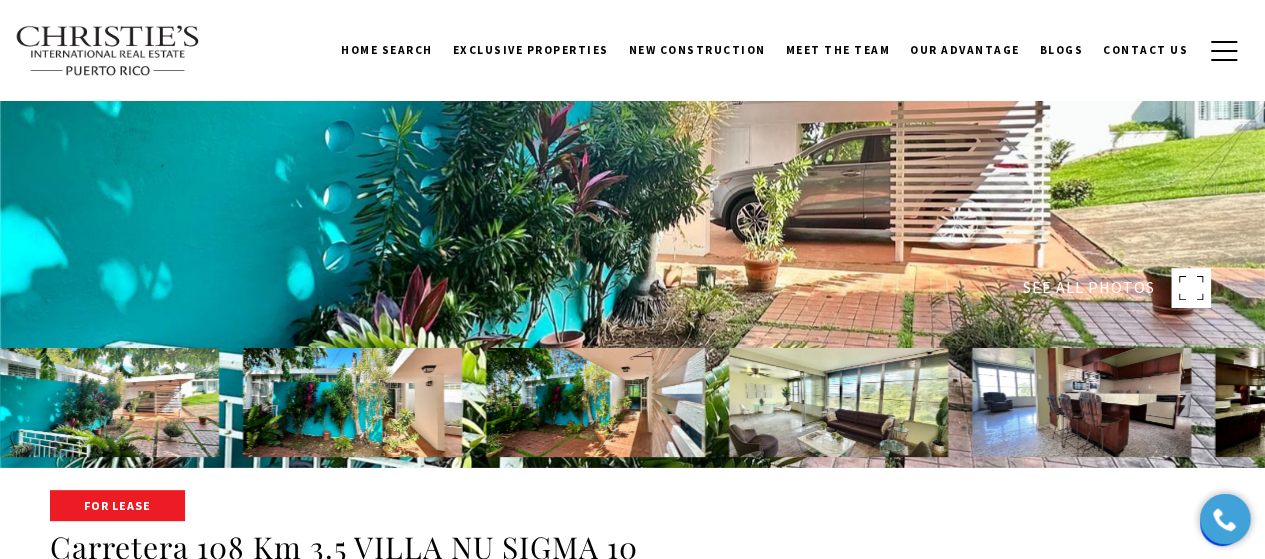 click 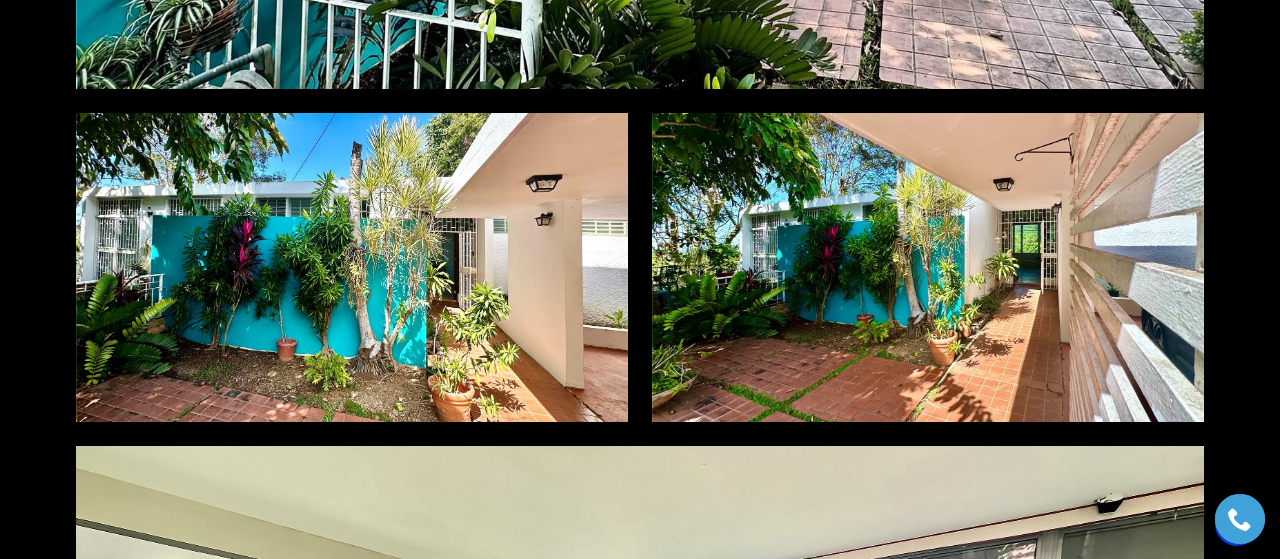 scroll, scrollTop: 584, scrollLeft: 0, axis: vertical 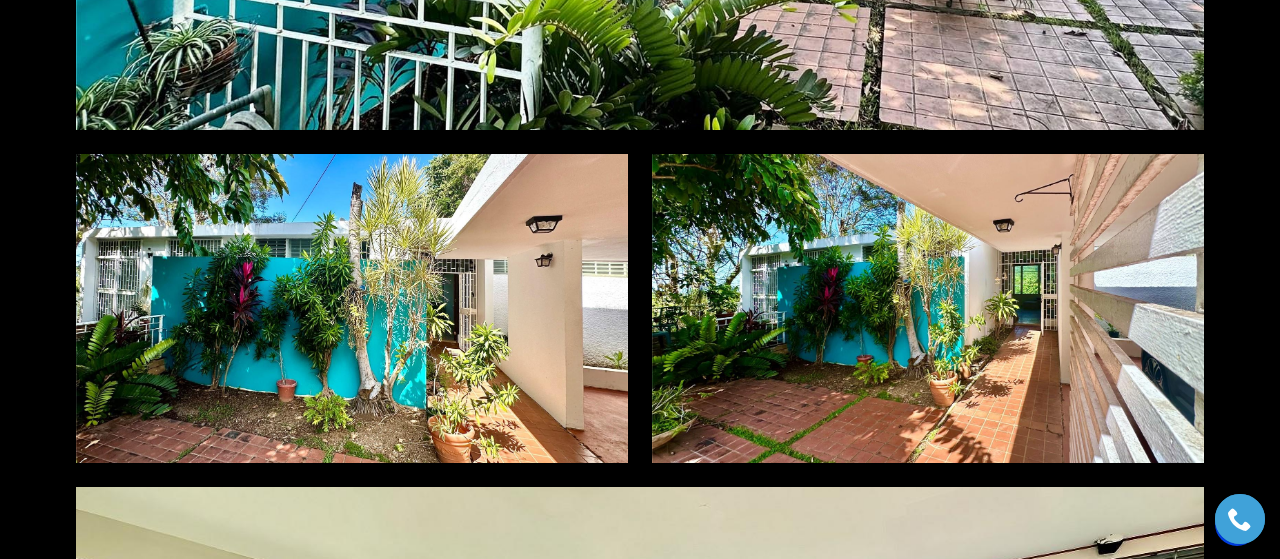 click at bounding box center (352, 308) 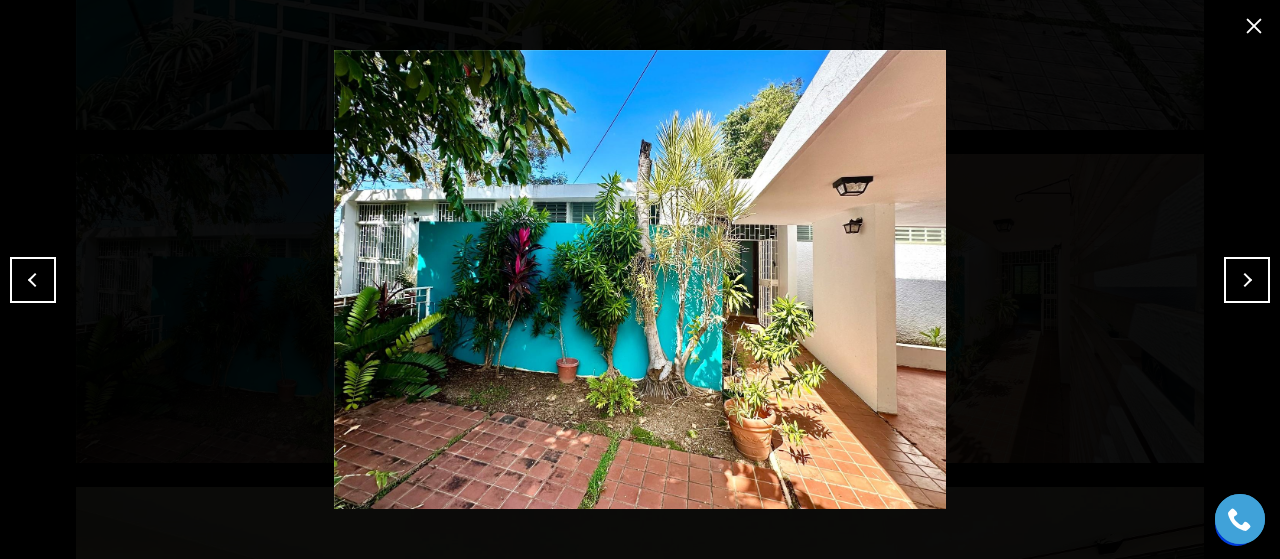 click at bounding box center [640, 279] 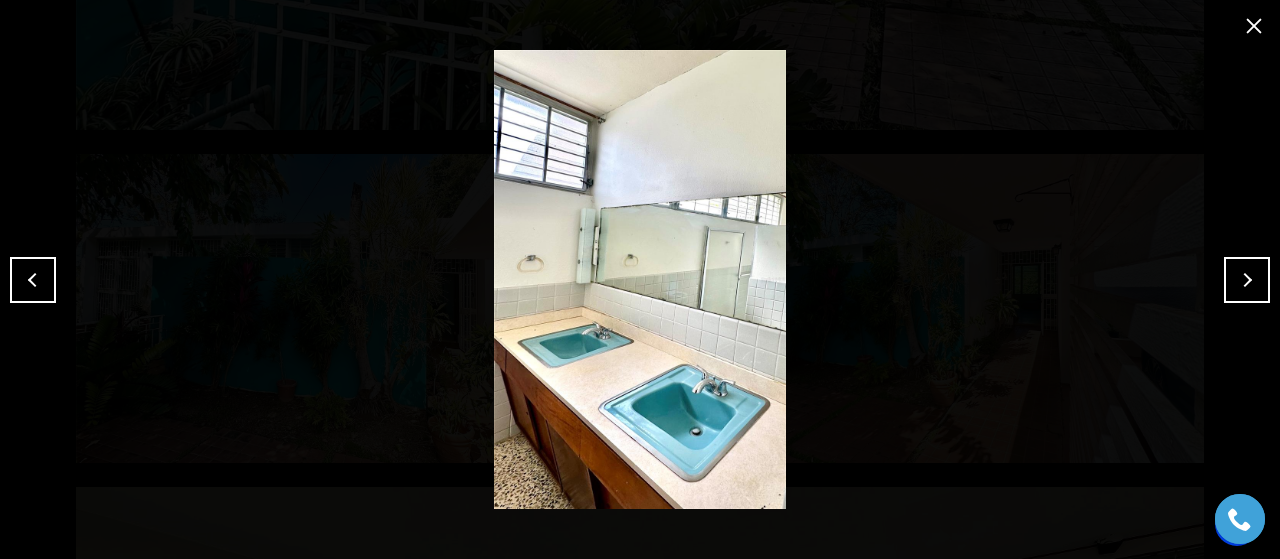 click at bounding box center [1254, 26] 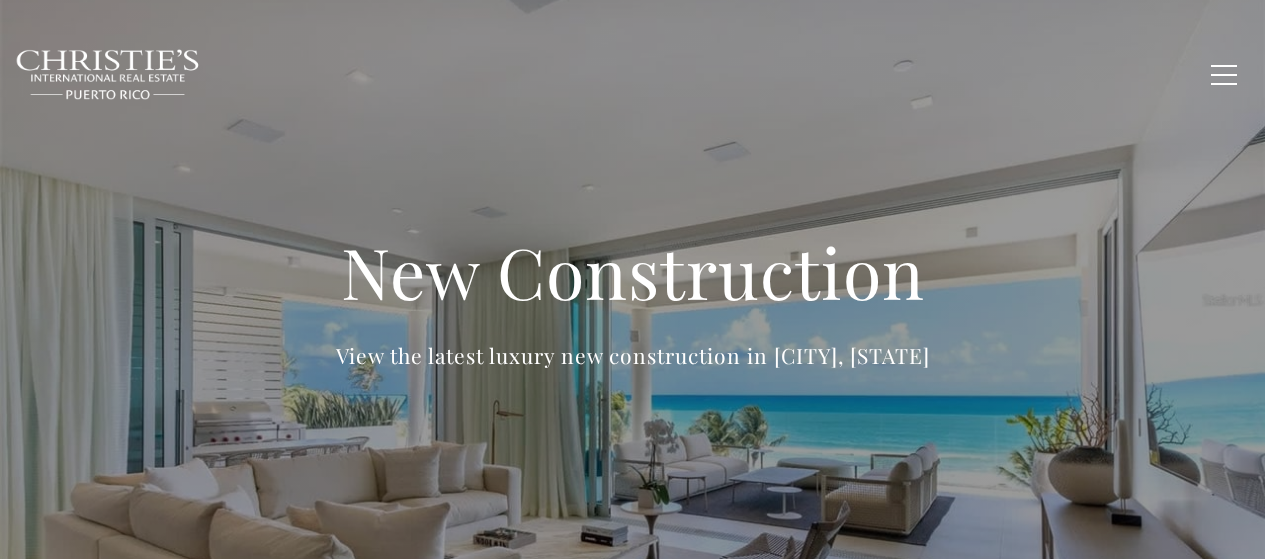 scroll, scrollTop: 0, scrollLeft: 0, axis: both 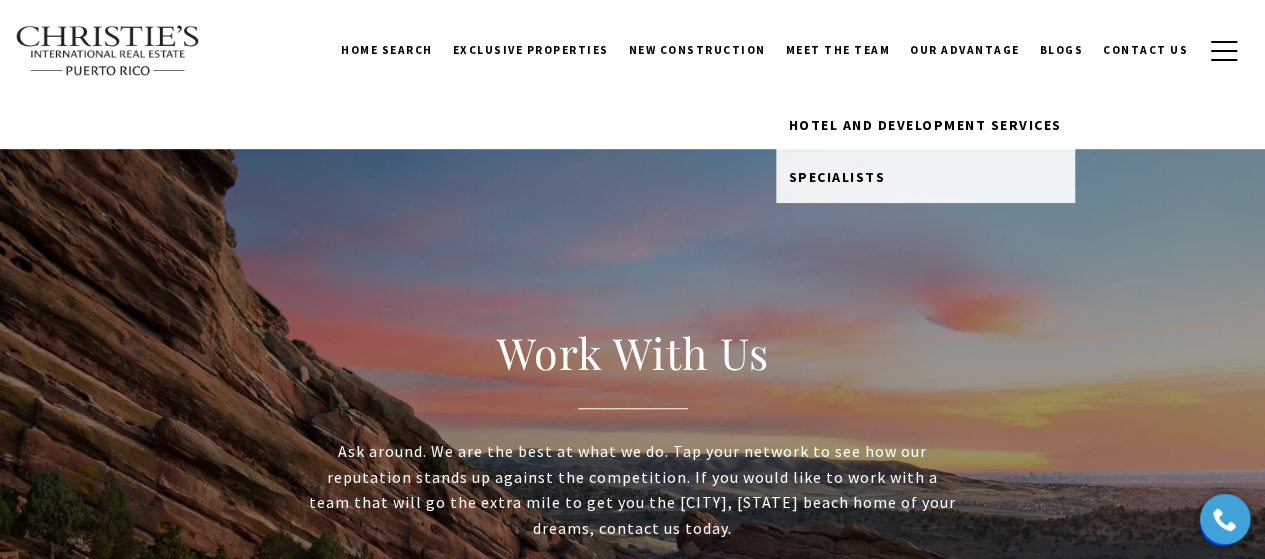 click on "Meet the Team" at bounding box center [838, 50] 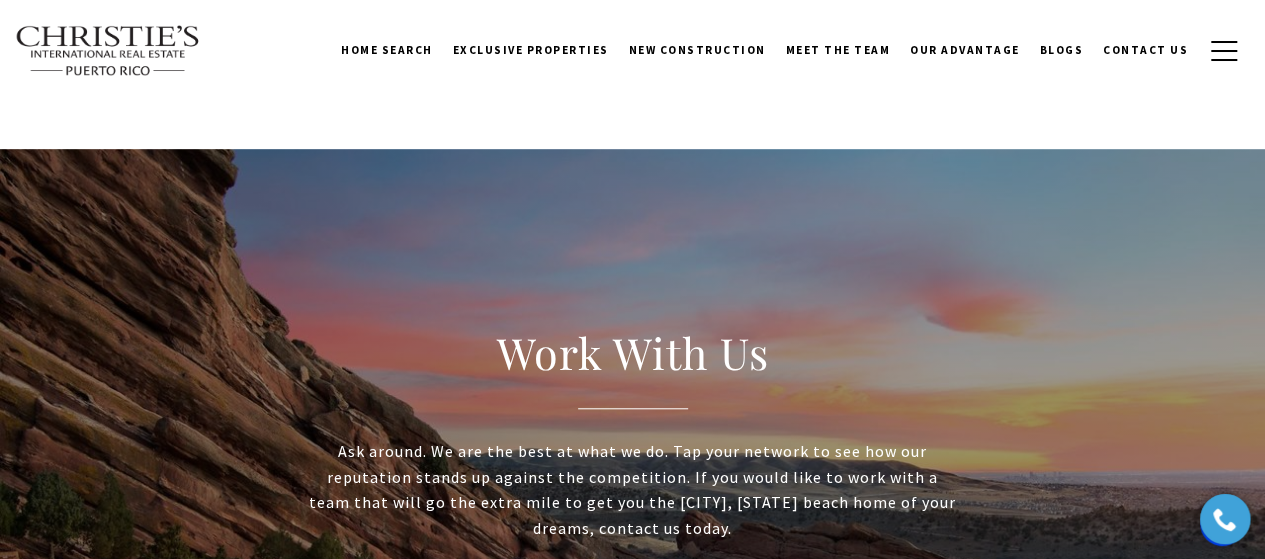 click on "Meet the Team" at bounding box center (838, 50) 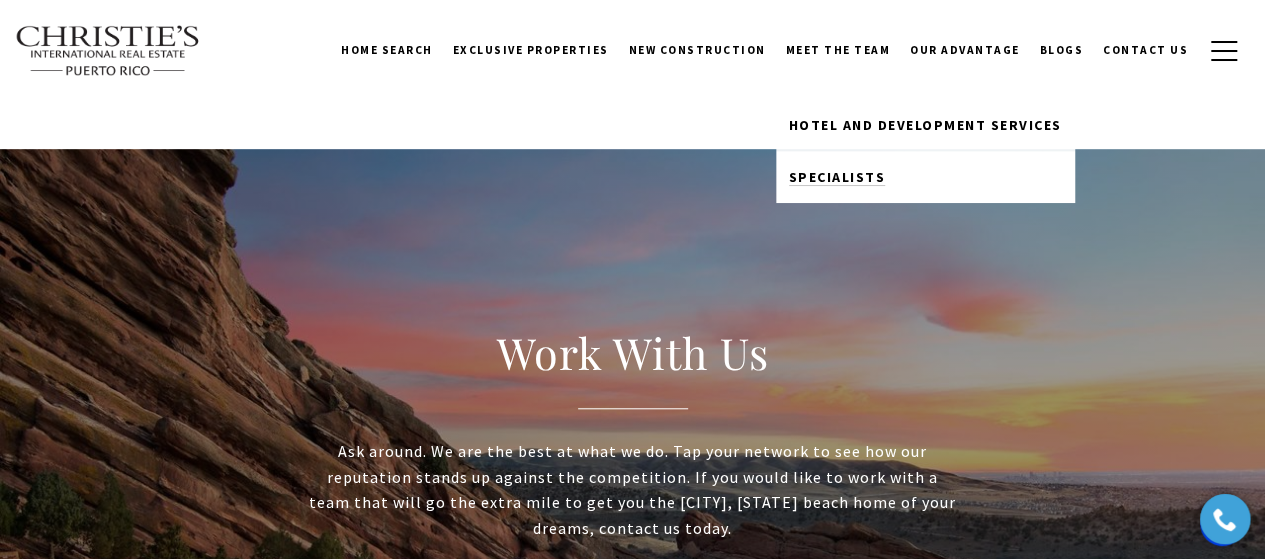 click on "Specialists" at bounding box center [837, 177] 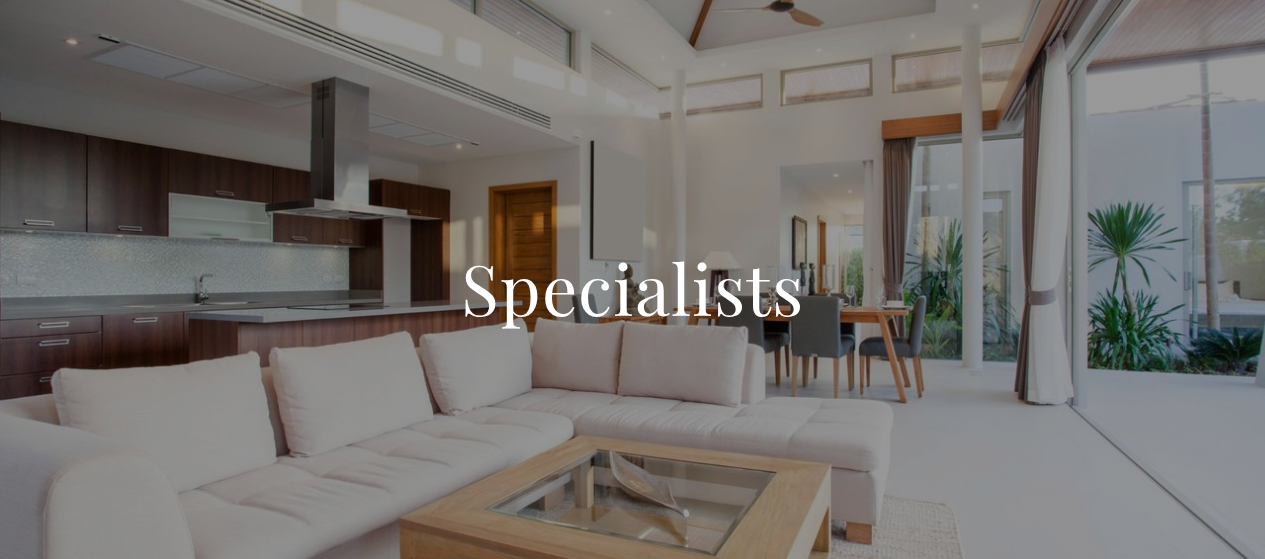 scroll, scrollTop: 473, scrollLeft: 0, axis: vertical 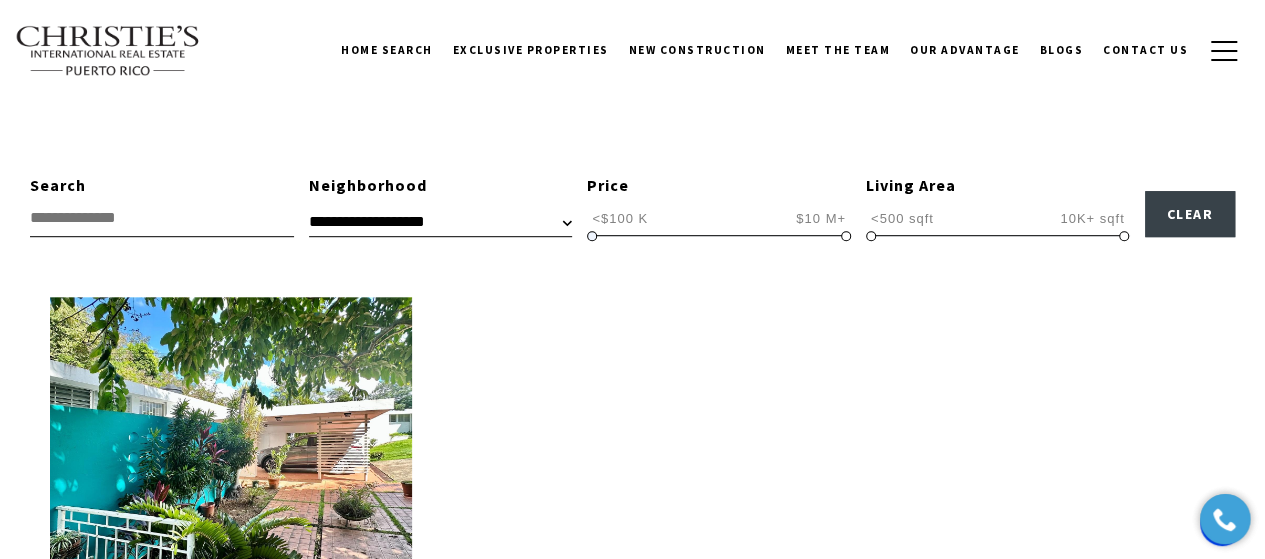 click on "<$100 K" at bounding box center (620, 218) 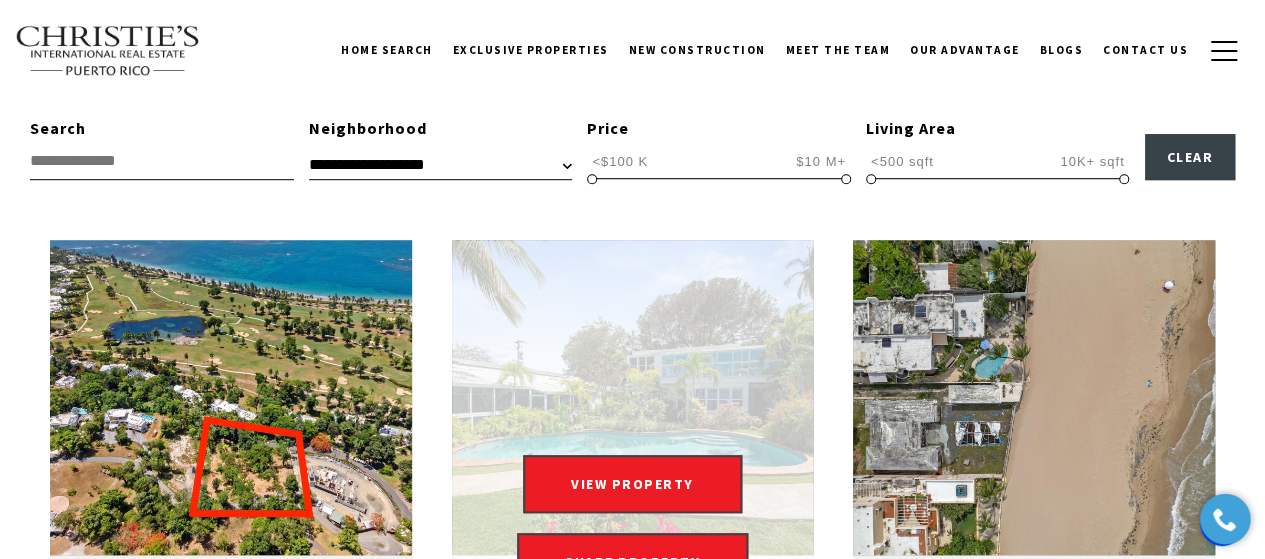 scroll, scrollTop: 600, scrollLeft: 0, axis: vertical 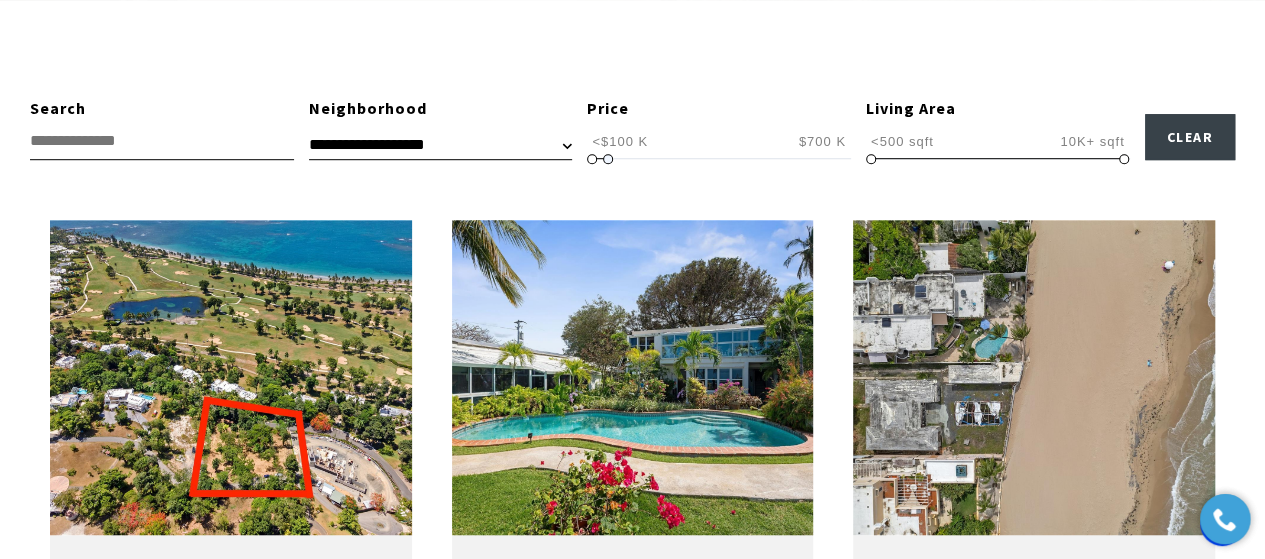 type on "**********" 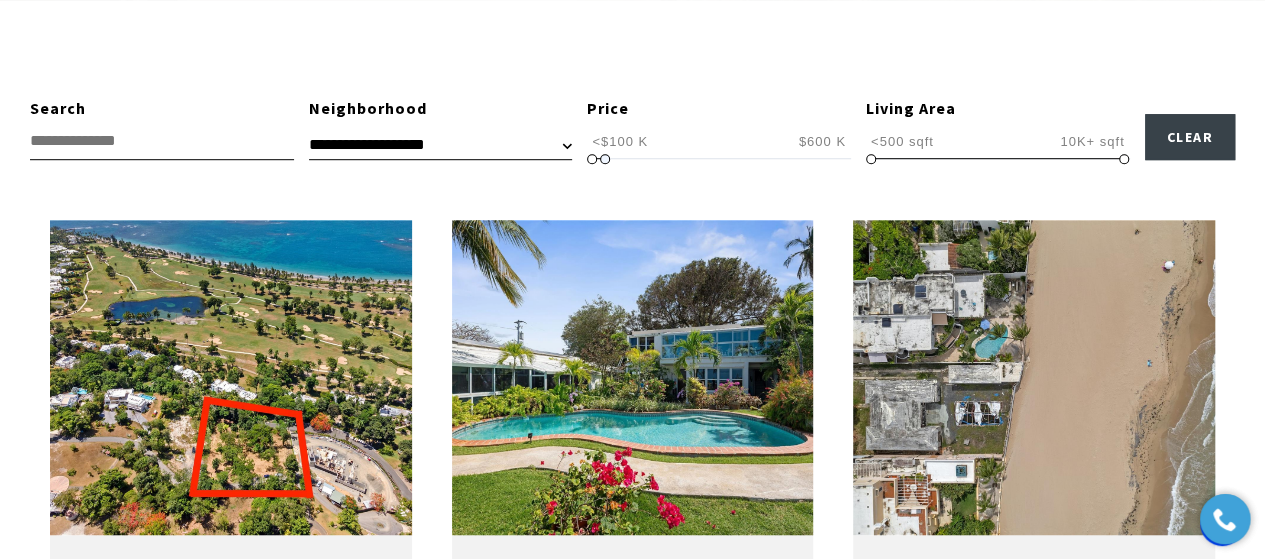 drag, startPoint x: 840, startPoint y: 158, endPoint x: 599, endPoint y: 159, distance: 241.00208 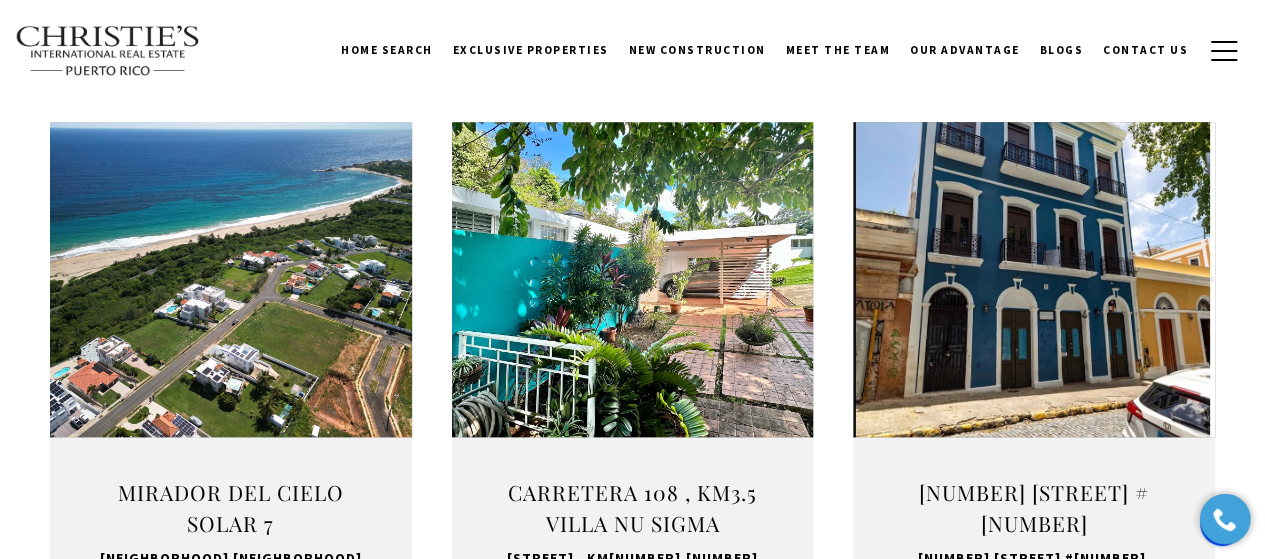 scroll, scrollTop: 691, scrollLeft: 0, axis: vertical 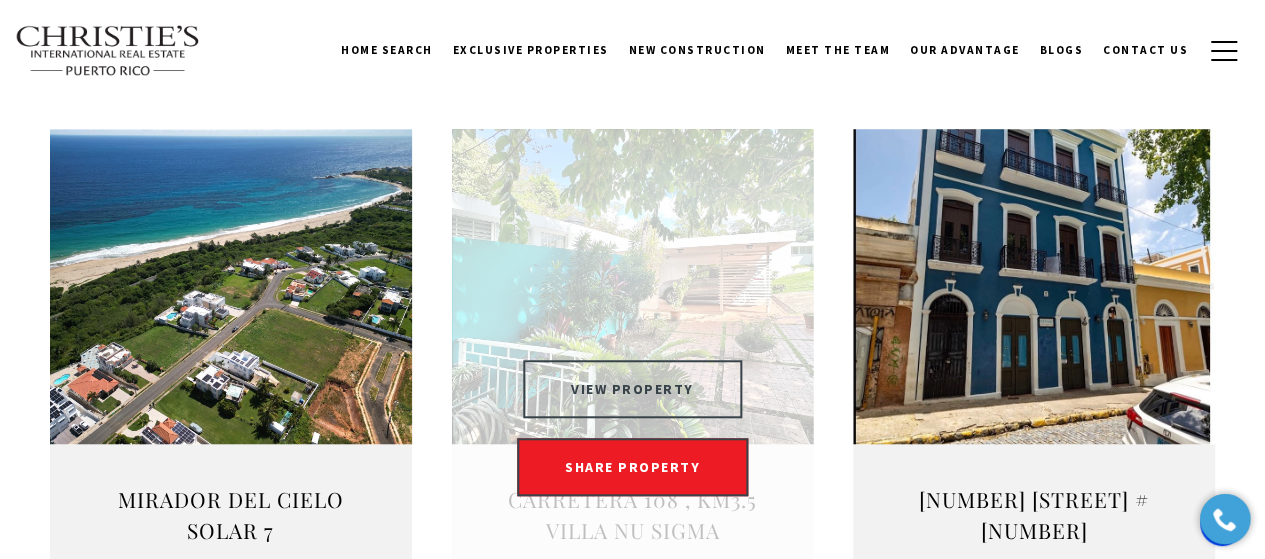 click on "VIEW PROPERTY" at bounding box center [632, 389] 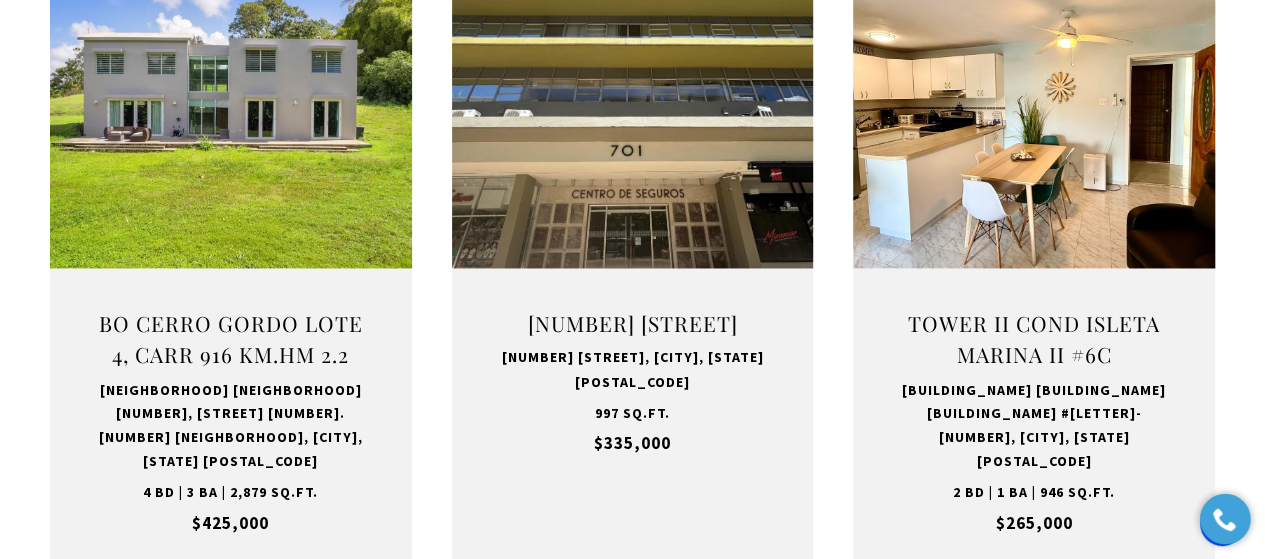 scroll, scrollTop: 1531, scrollLeft: 0, axis: vertical 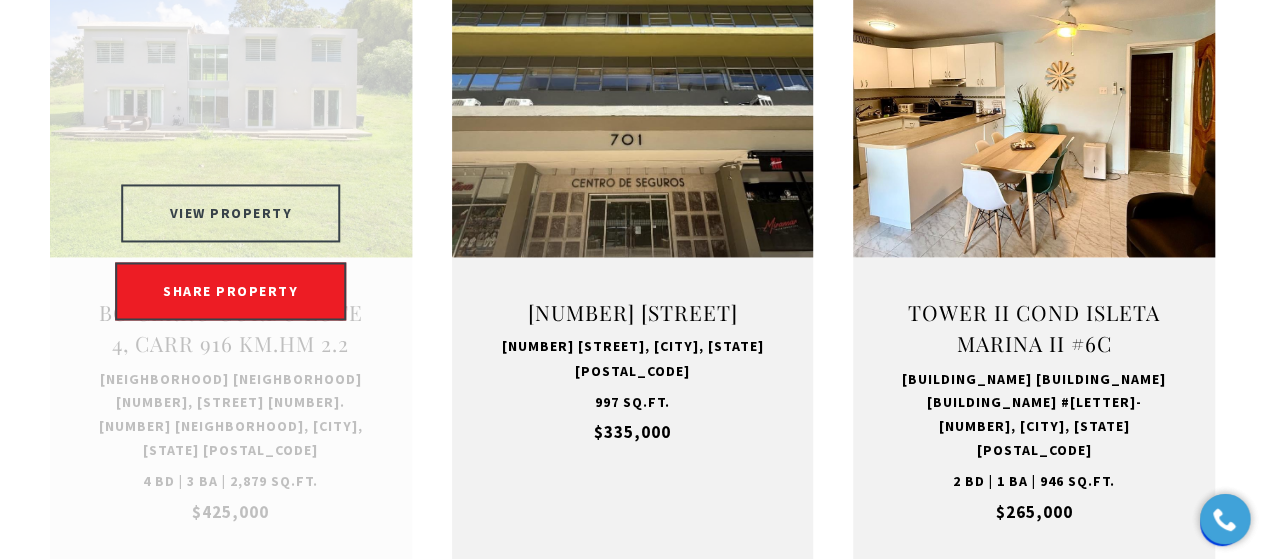click on "VIEW PROPERTY" at bounding box center [231, 213] 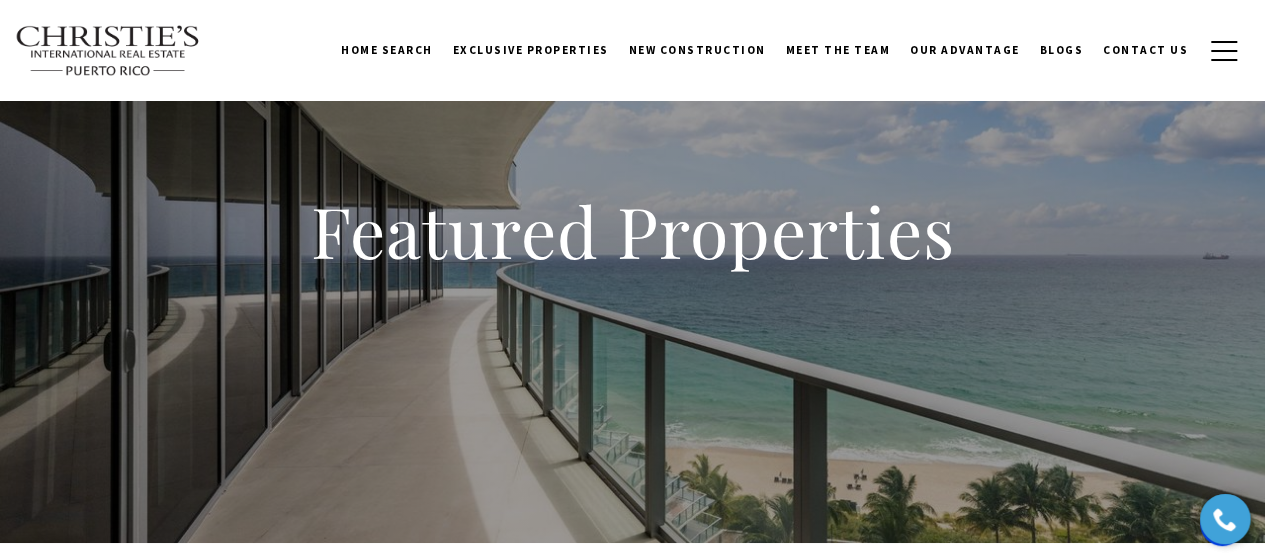 scroll, scrollTop: 33, scrollLeft: 0, axis: vertical 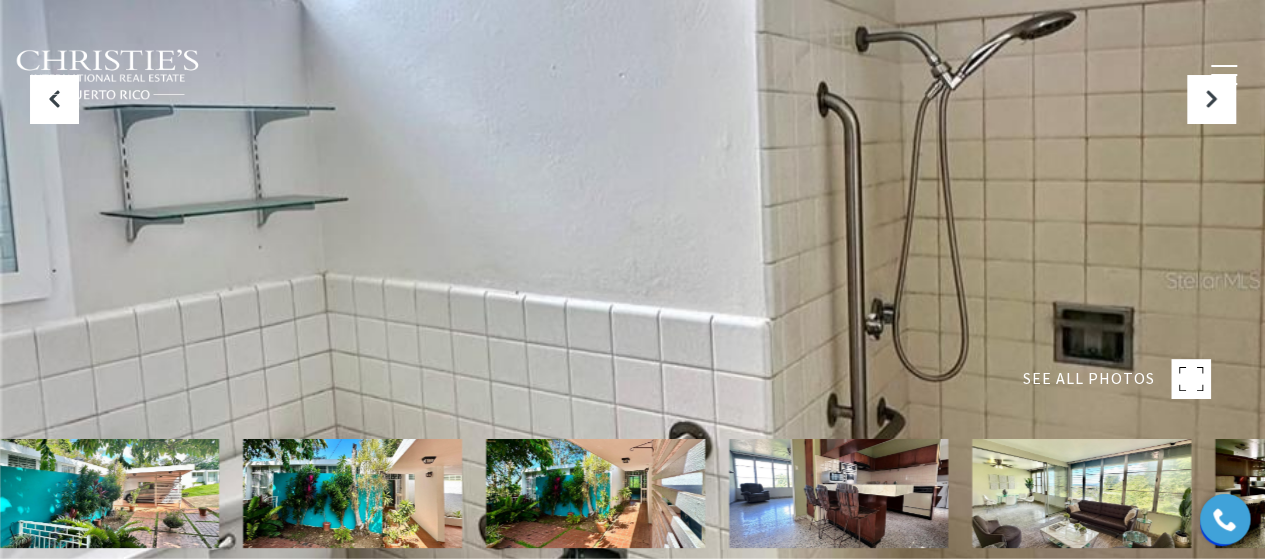 click at bounding box center [109, 493] 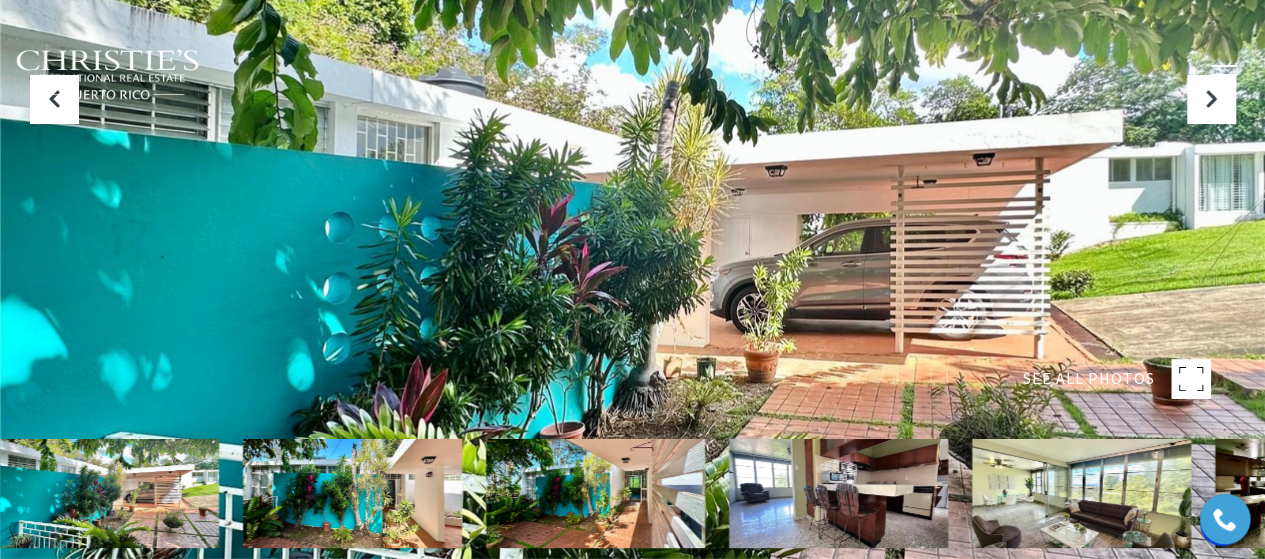 click at bounding box center [352, 493] 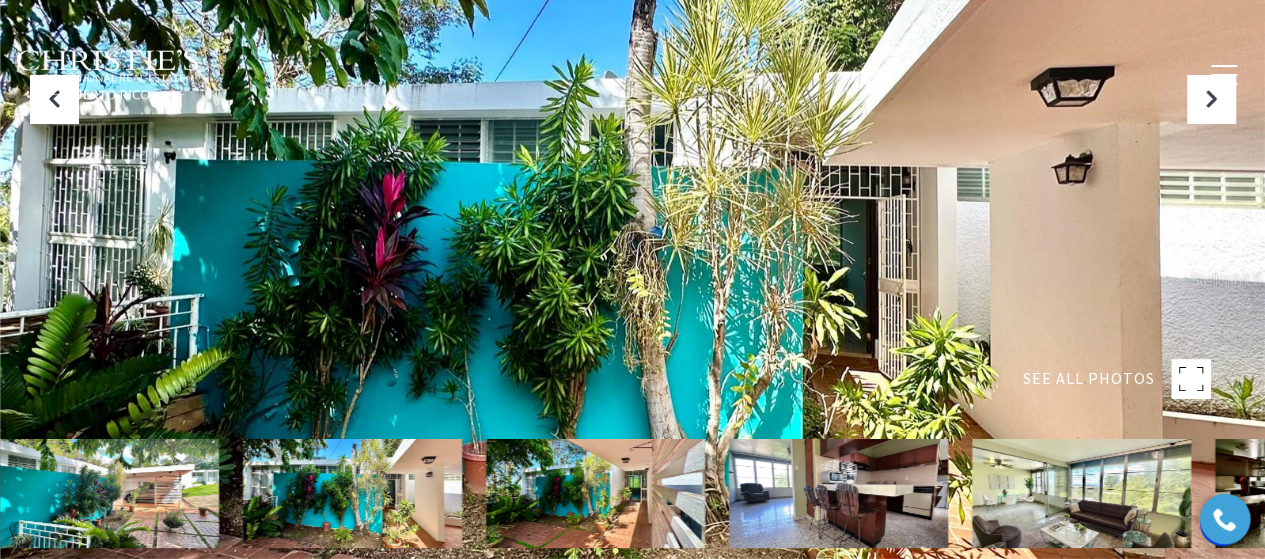 click at bounding box center (595, 493) 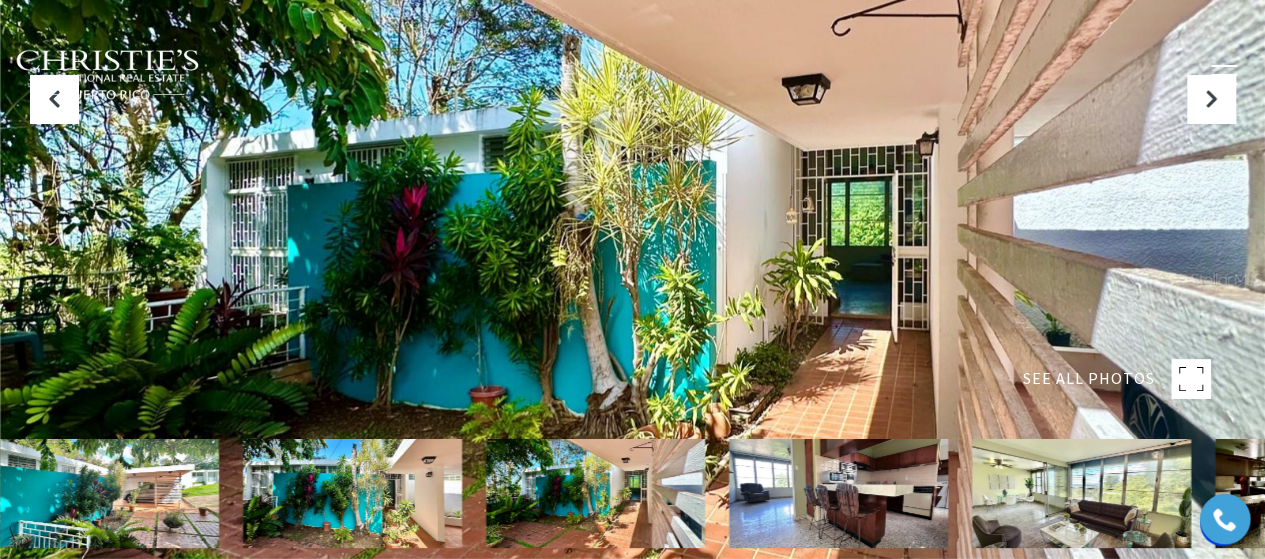 click at bounding box center (838, 493) 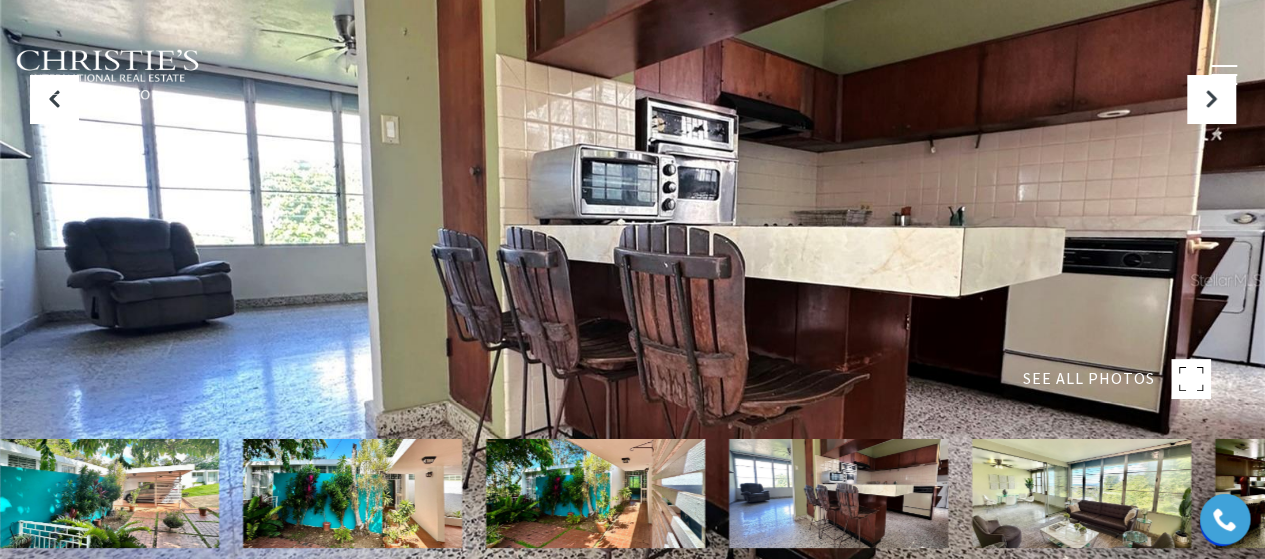 click at bounding box center [1081, 493] 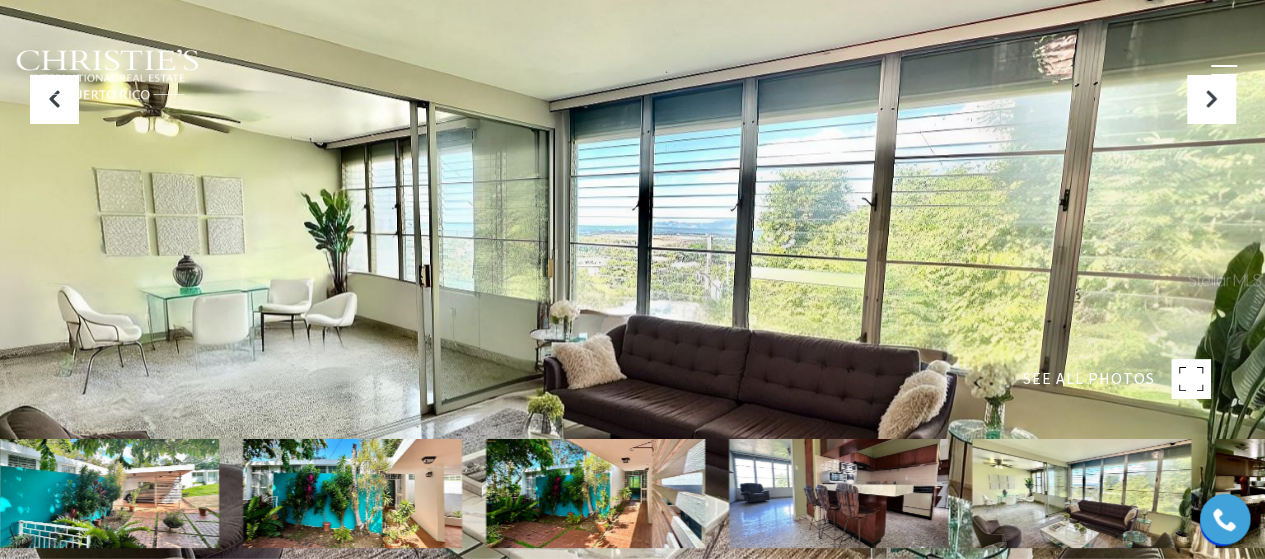 click on "Home Search
Dorado Beach
Rio Grande
Humacao
Coastal San Juan
Guaynabo
Puerto Rico West Coast
Culebra
Search Homes
Exclusive Properties
New Construction
Meet the Team
Hotel and Development Services
Specialists
Our Advantage
Blogs
Contact Us" at bounding box center [632, 74] 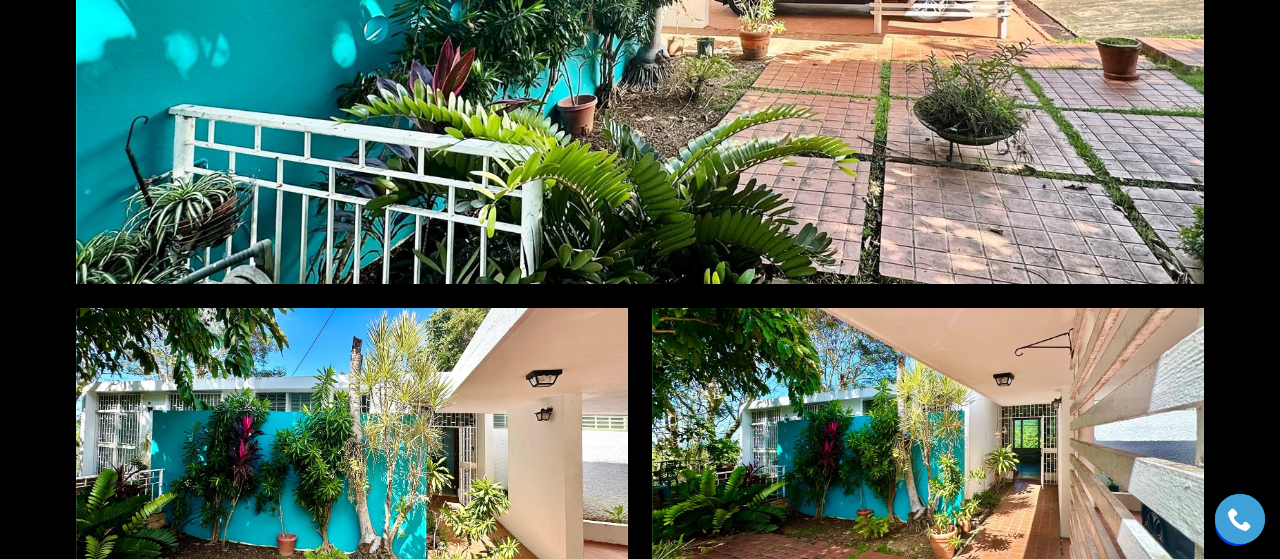 scroll, scrollTop: 0, scrollLeft: 0, axis: both 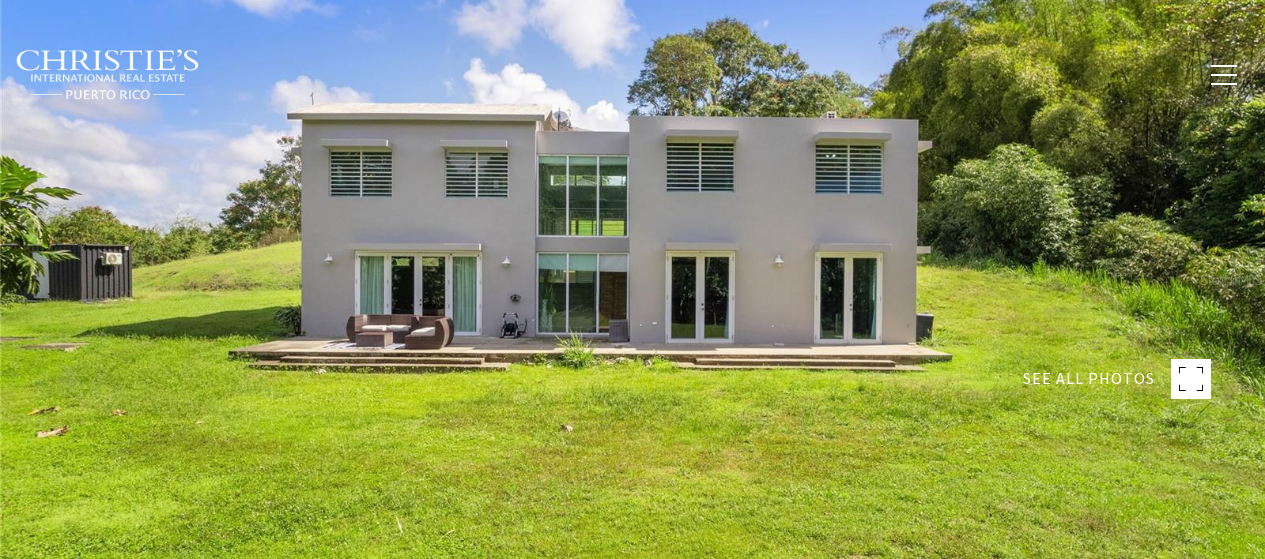 type on "********" 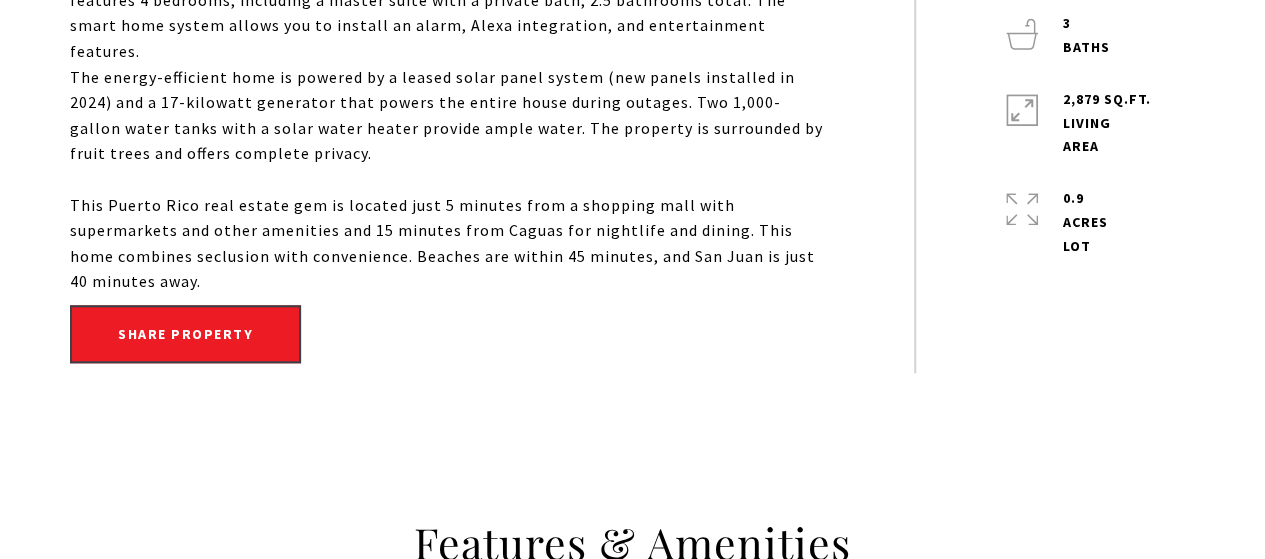 scroll, scrollTop: 0, scrollLeft: 0, axis: both 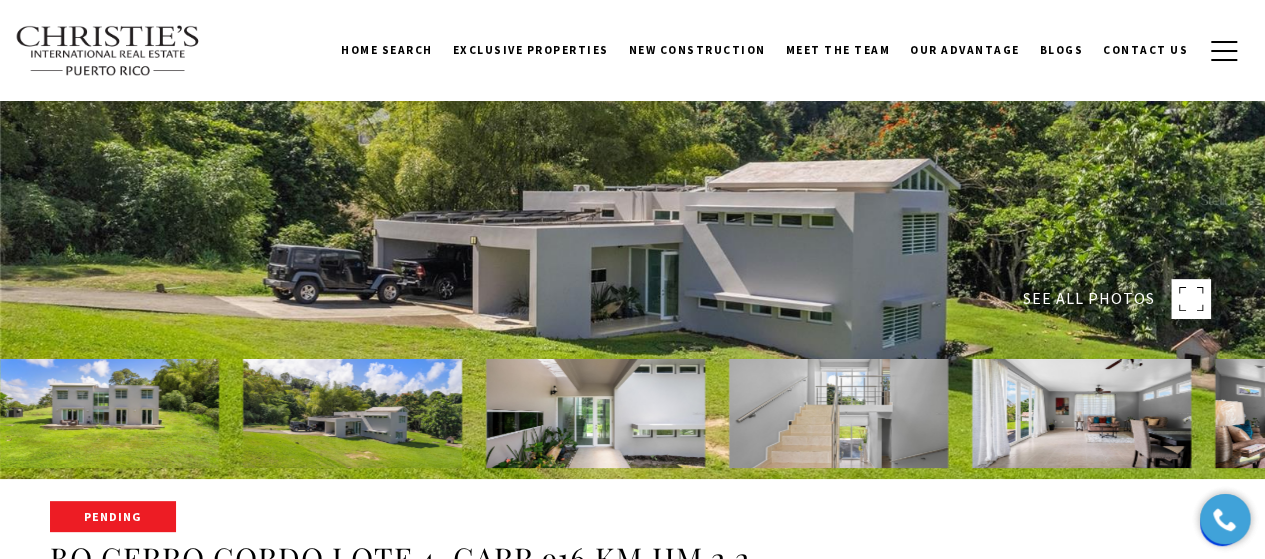 click at bounding box center (352, 413) 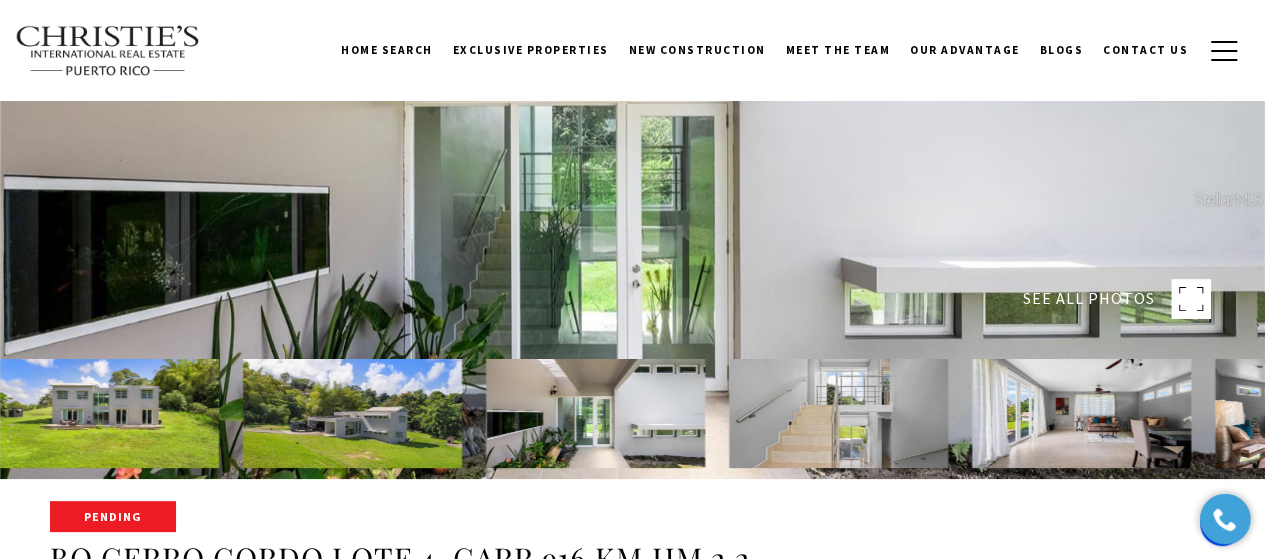 click at bounding box center [838, 413] 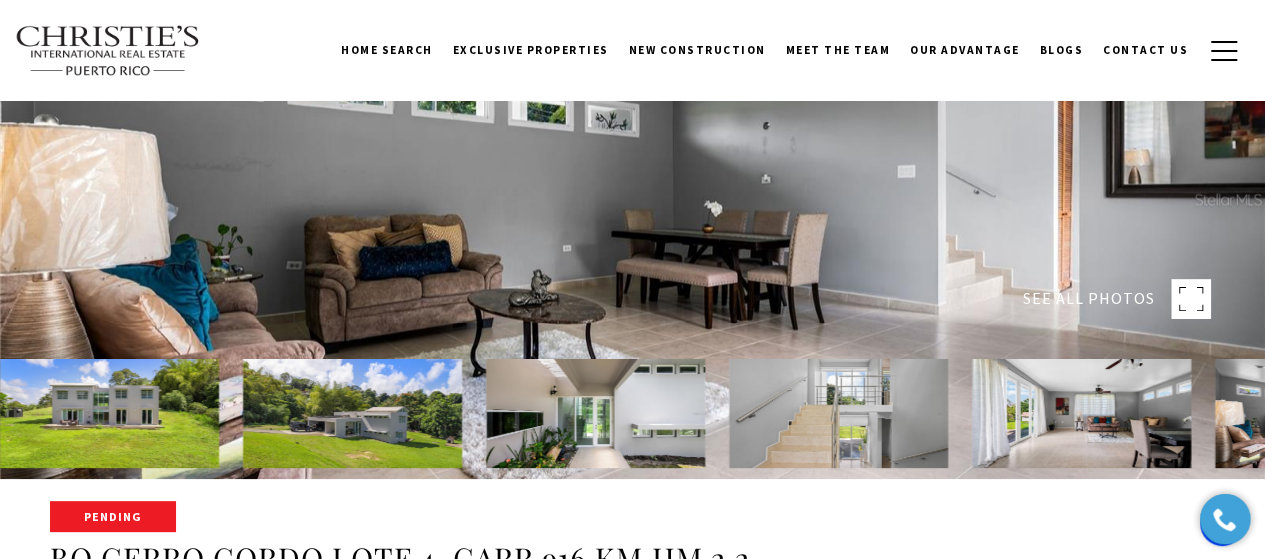 click 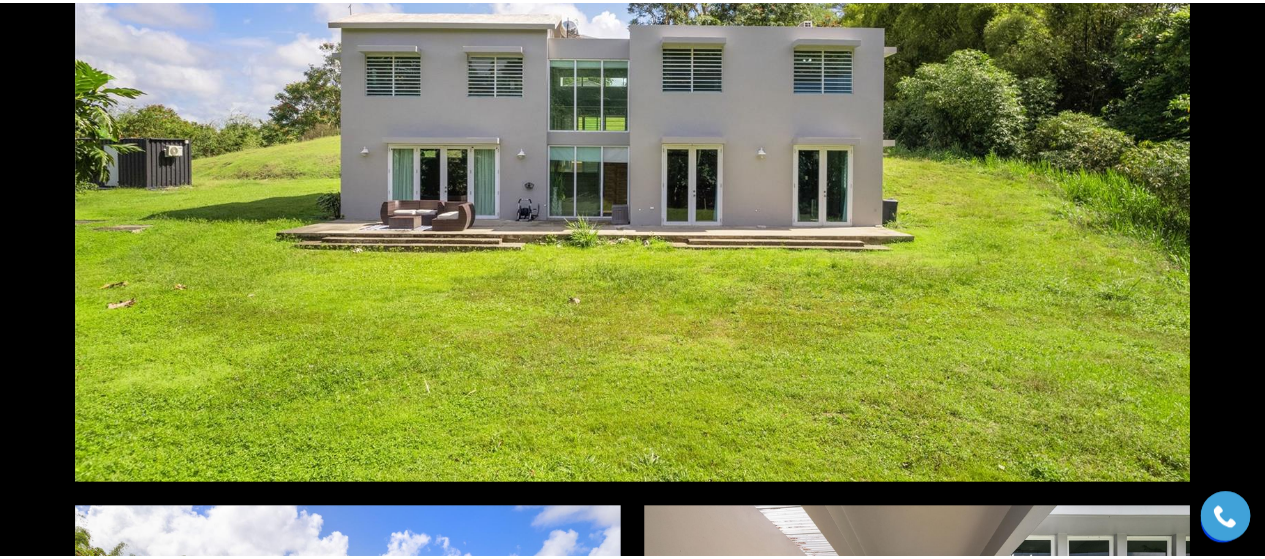 scroll, scrollTop: 0, scrollLeft: 0, axis: both 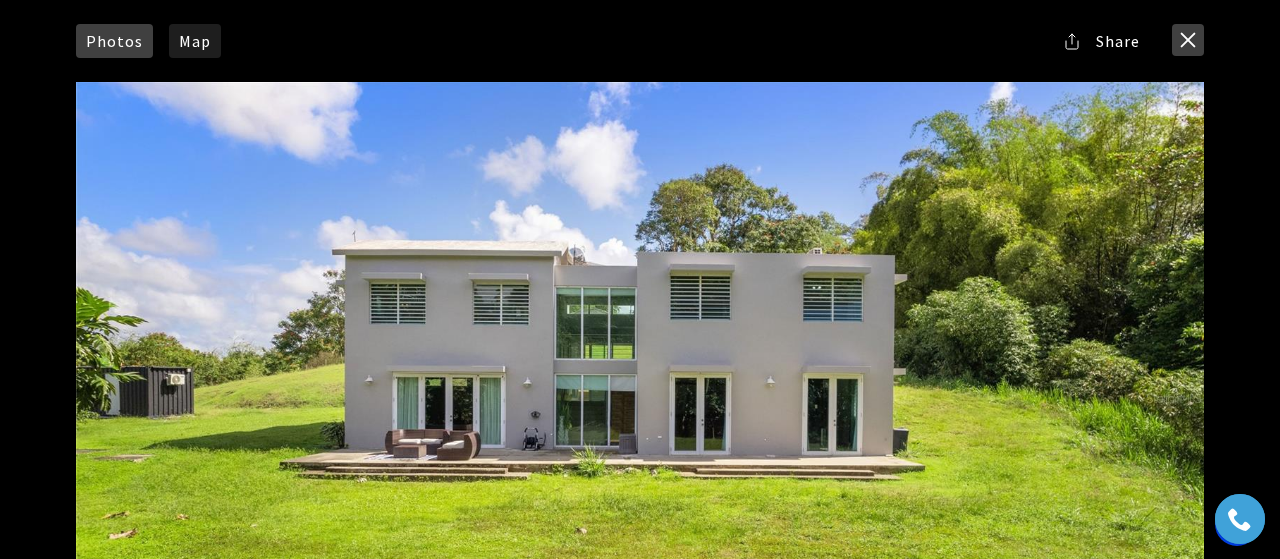 click at bounding box center [1188, 40] 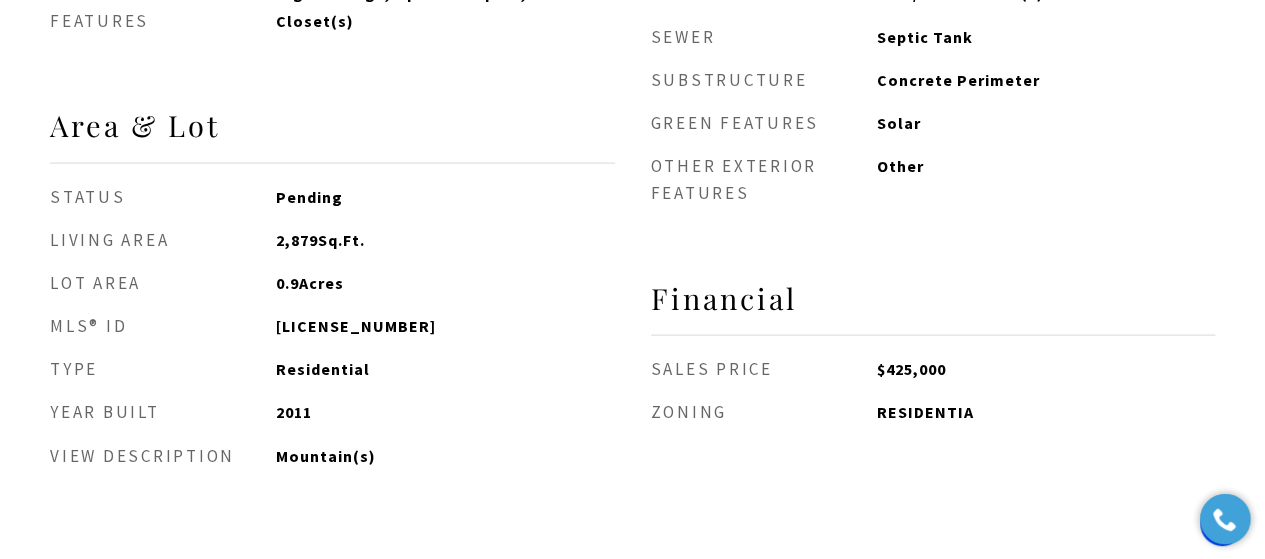 scroll, scrollTop: 1955, scrollLeft: 0, axis: vertical 